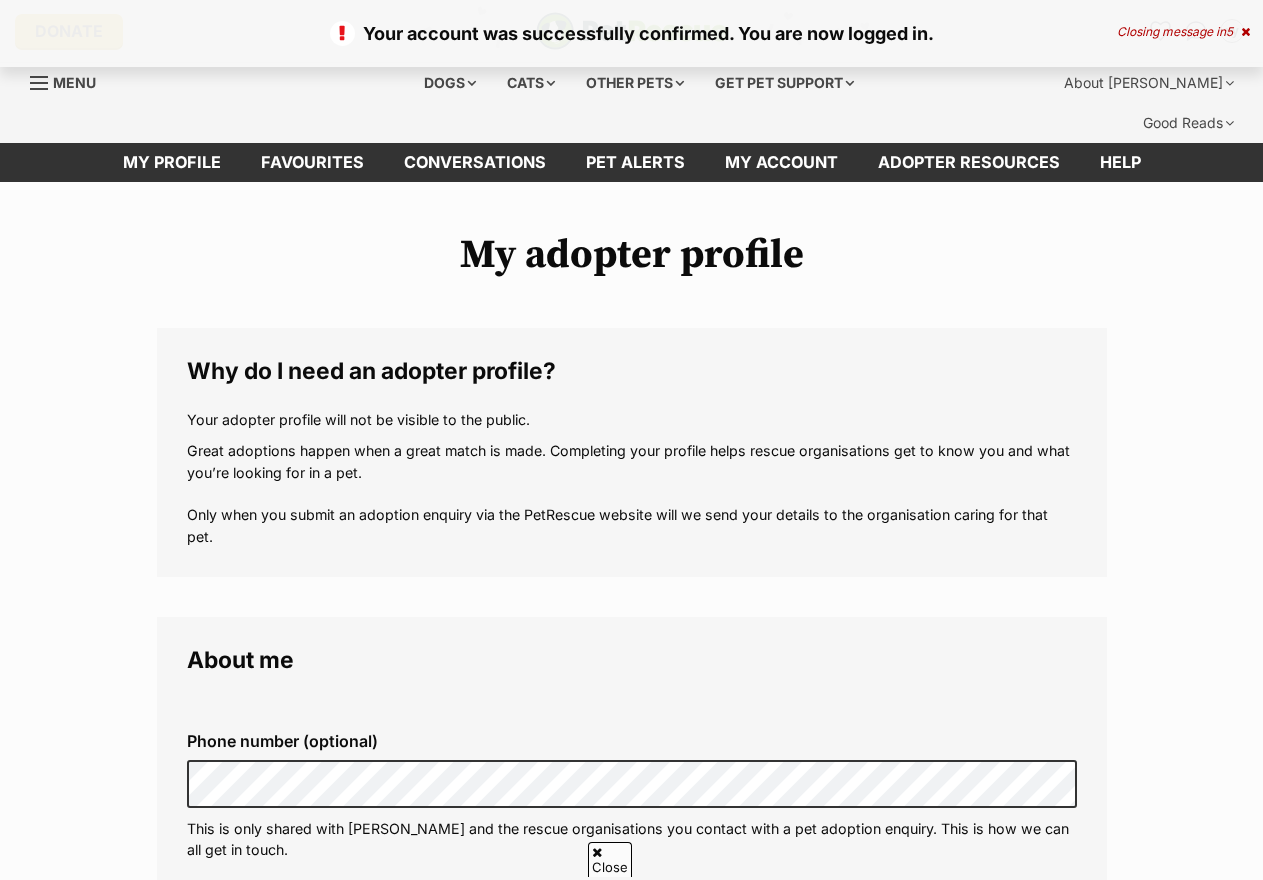 scroll, scrollTop: 300, scrollLeft: 0, axis: vertical 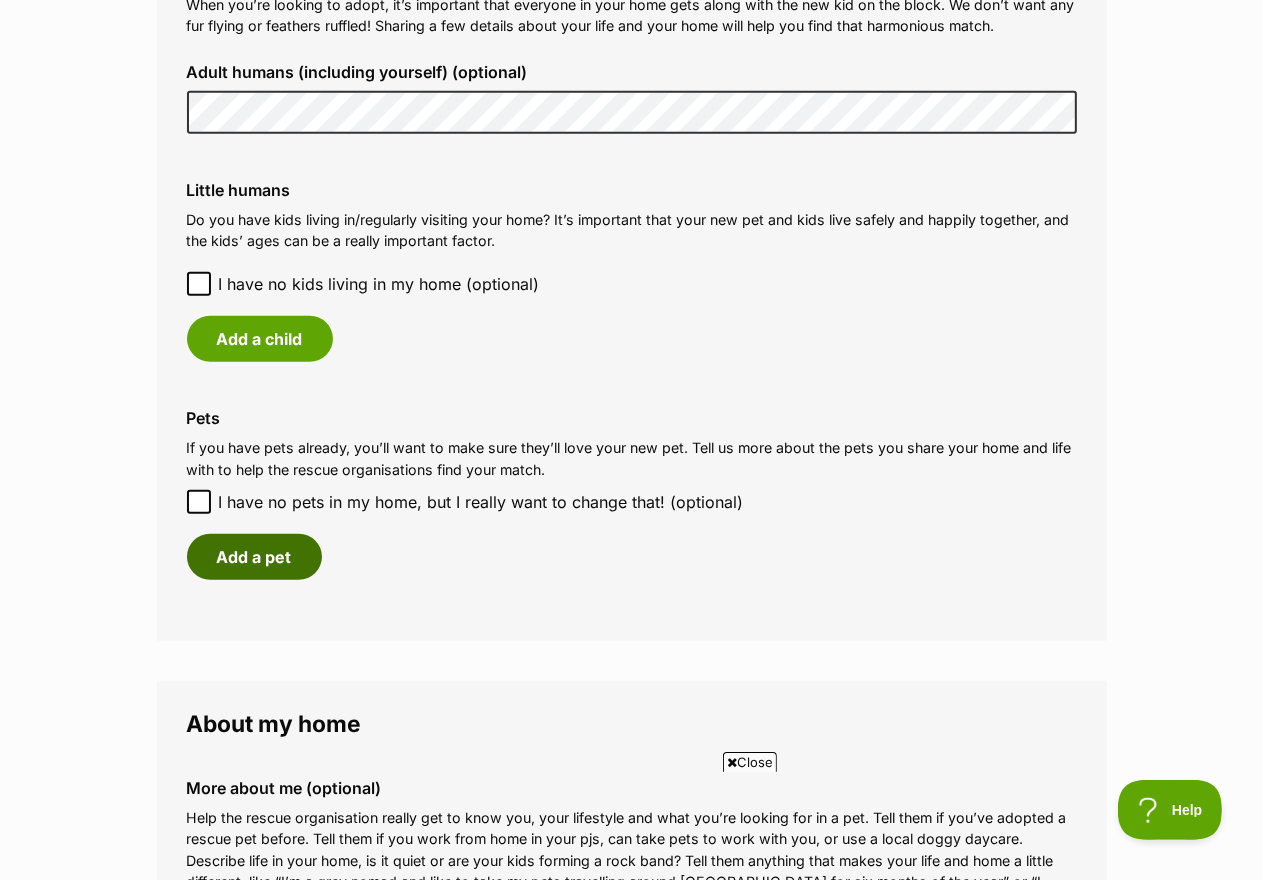 click on "Add a pet" at bounding box center (254, 557) 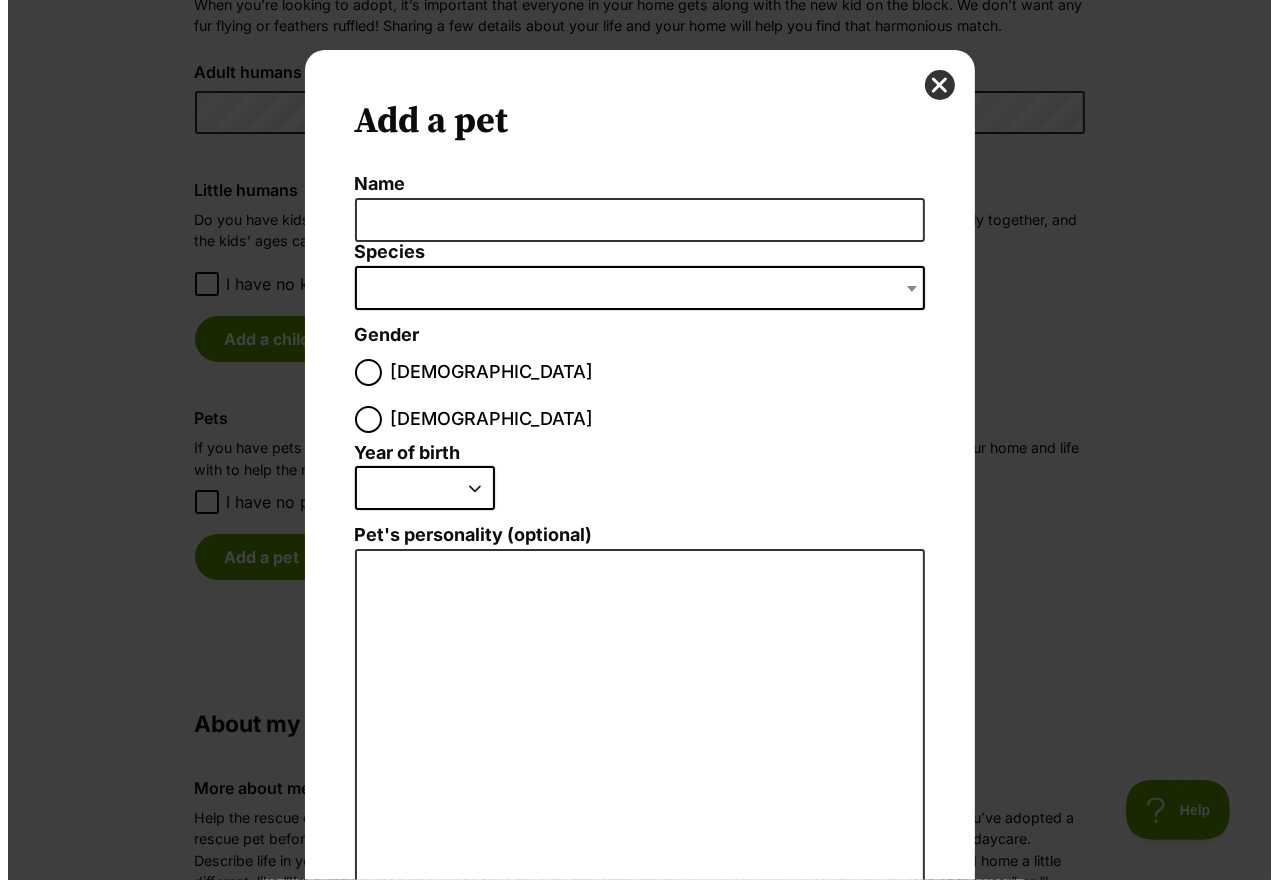 scroll, scrollTop: 0, scrollLeft: 0, axis: both 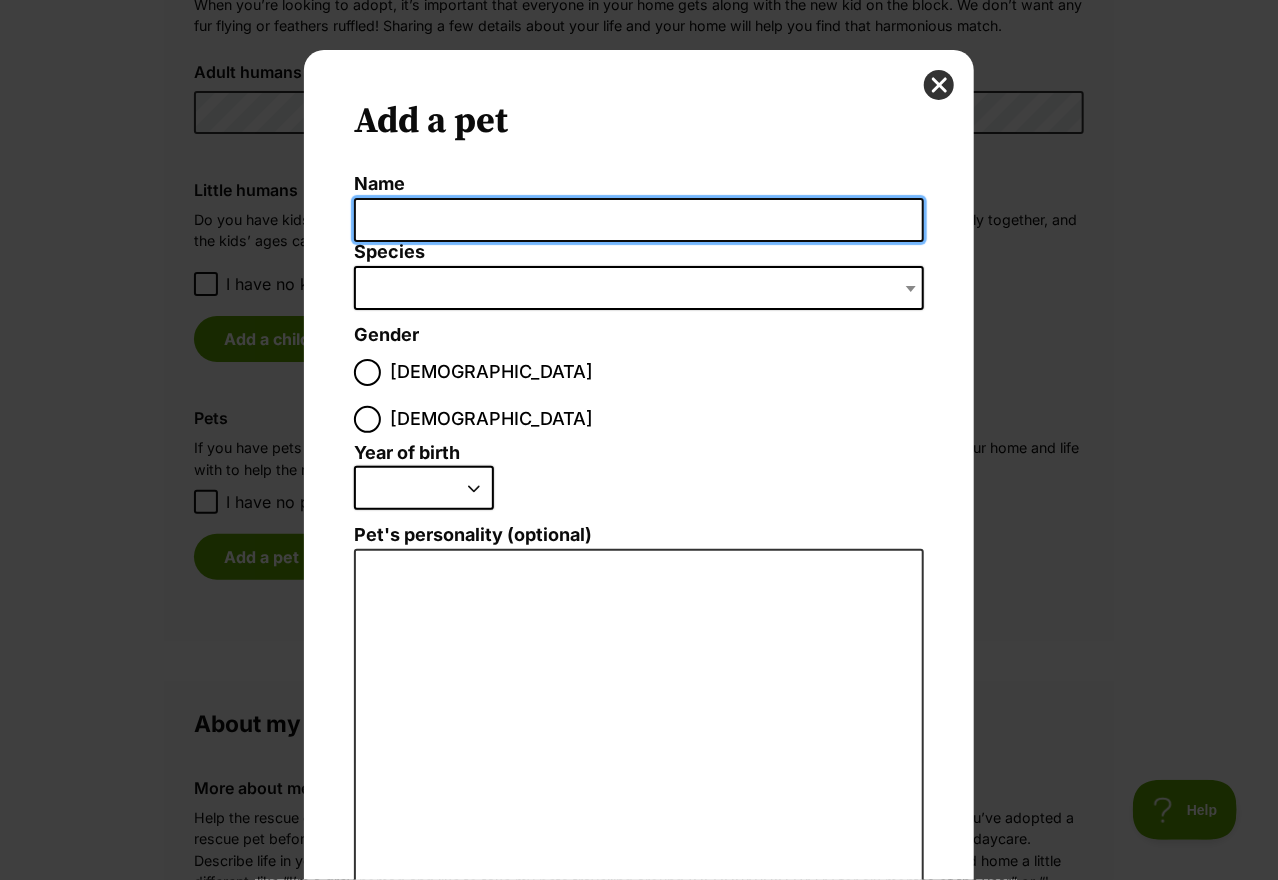 click on "Name" at bounding box center [639, 220] 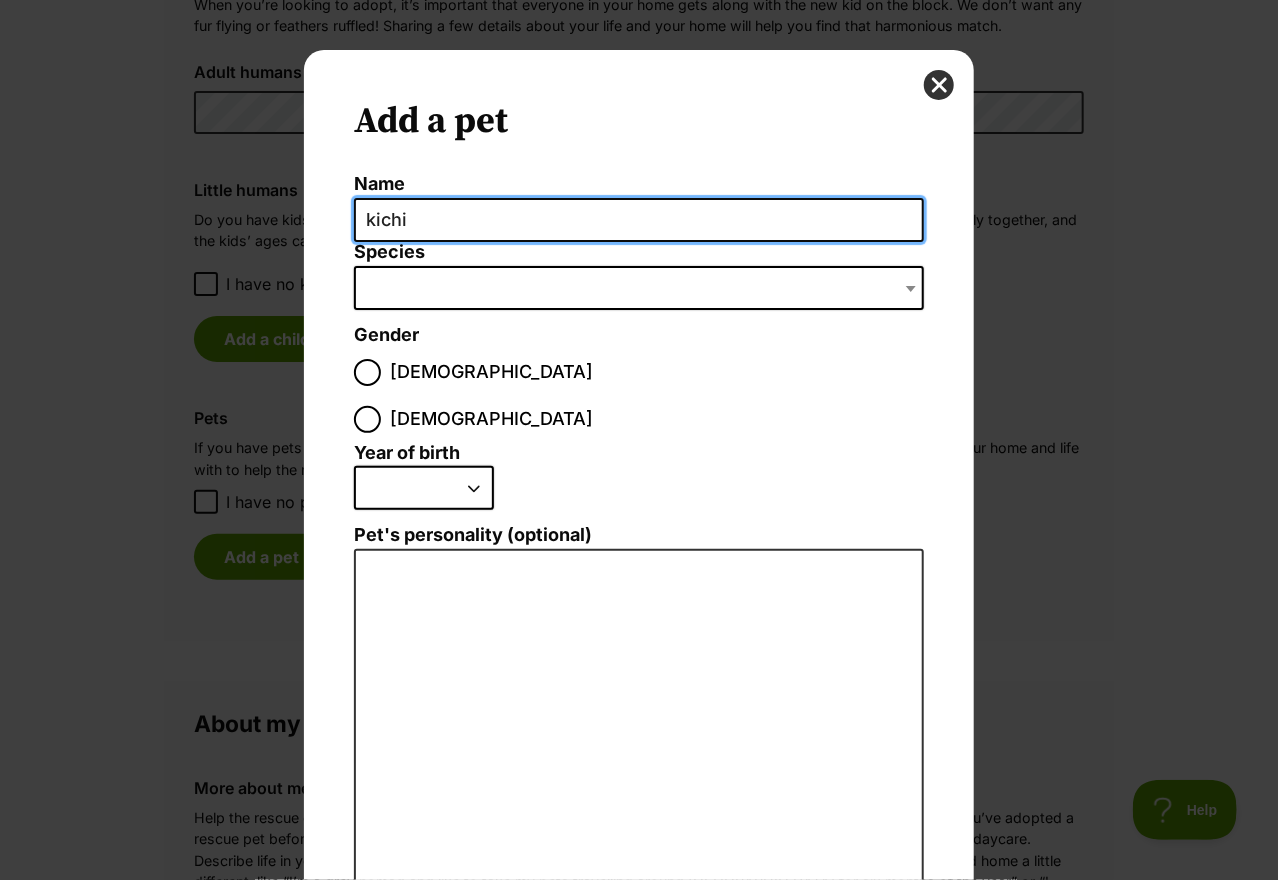 type on "kichi" 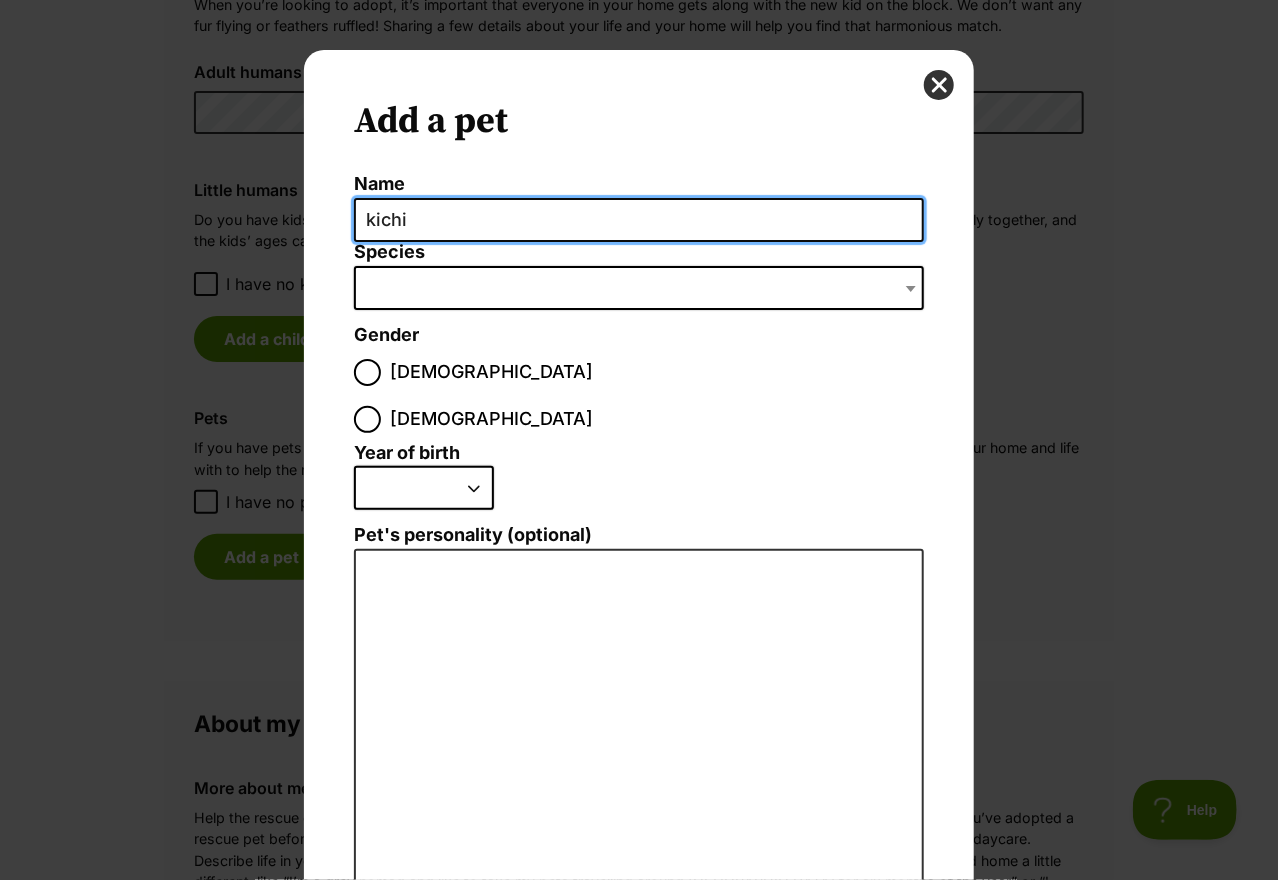 drag, startPoint x: 528, startPoint y: 228, endPoint x: 518, endPoint y: 231, distance: 10.440307 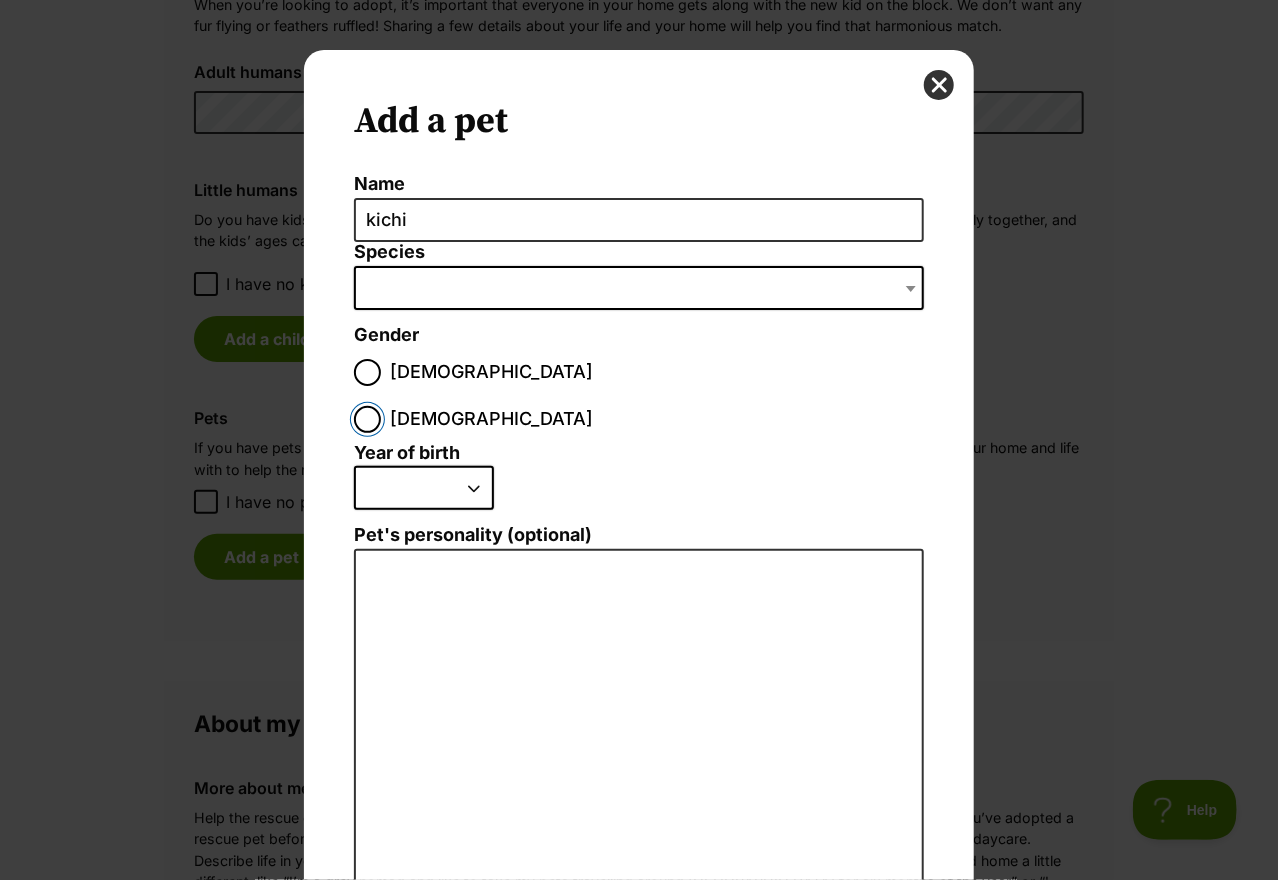 drag, startPoint x: 518, startPoint y: 231, endPoint x: 440, endPoint y: 366, distance: 155.91344 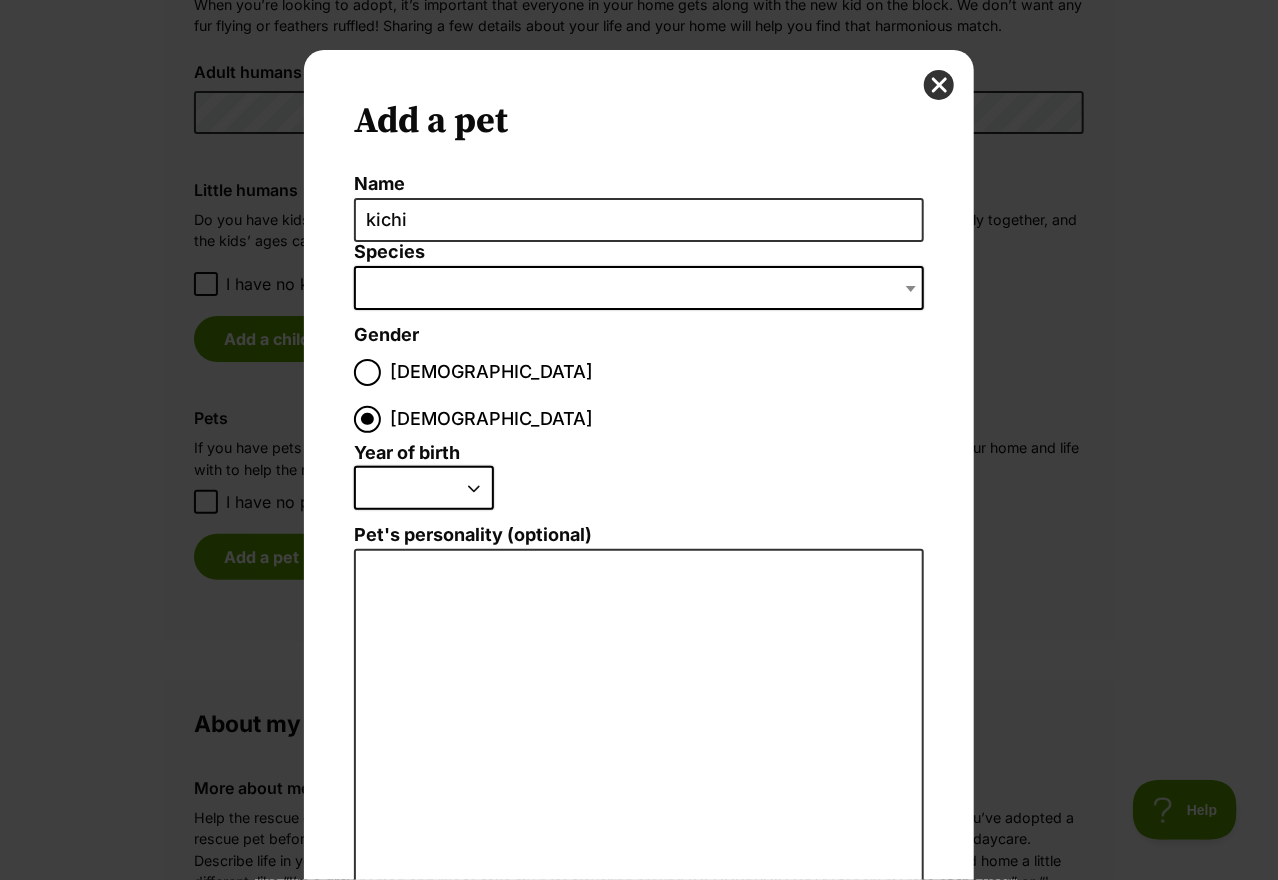 click at bounding box center [639, 288] 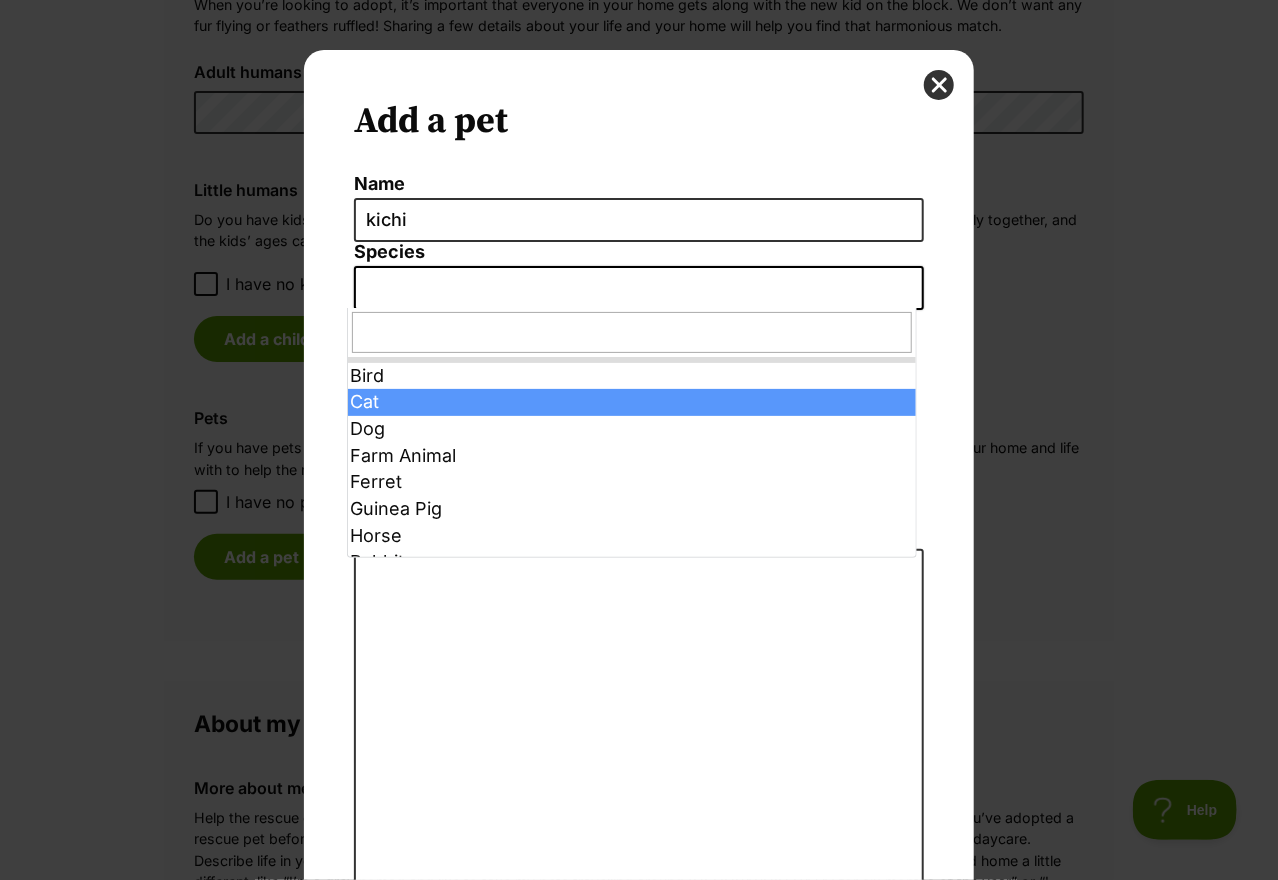 select on "2" 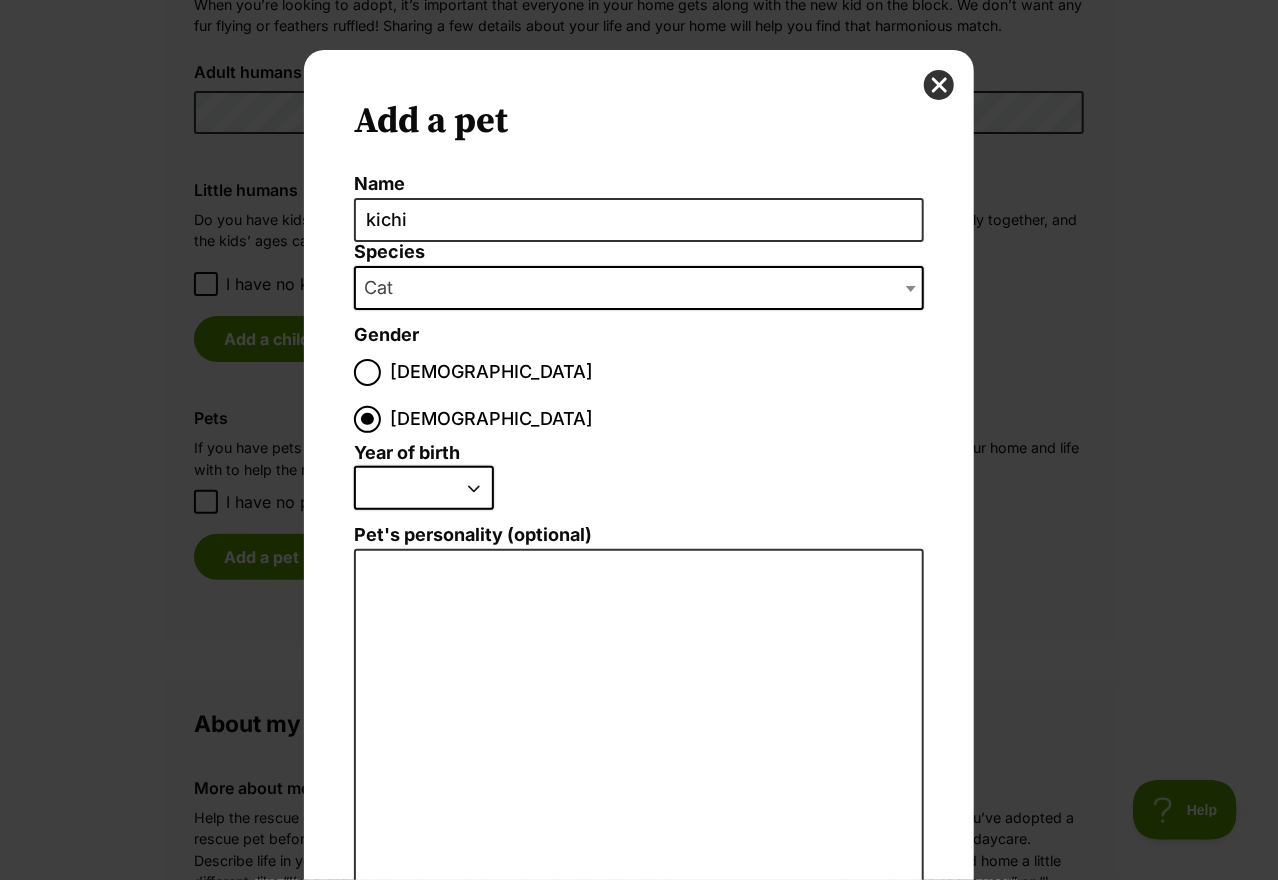 click on "2025
2024
2023
2022
2021
2020
2019
2018
2017
2016
2015
2014
2013
2012
2011
2010
2009
2008
2007
2006
2005
2004
2003
2002
2001
2000
1999
1998
1997
1996
1995" at bounding box center [424, 488] 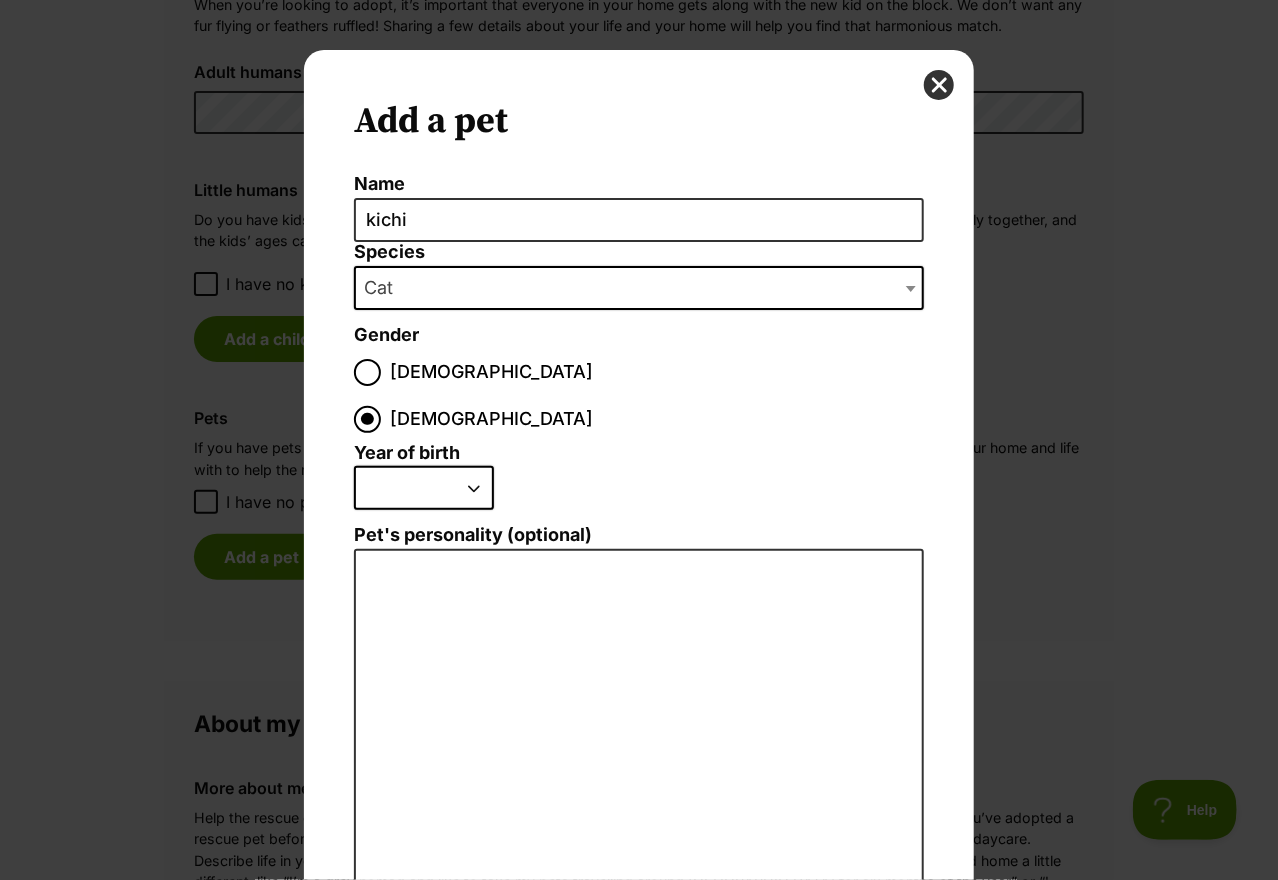 select on "2024" 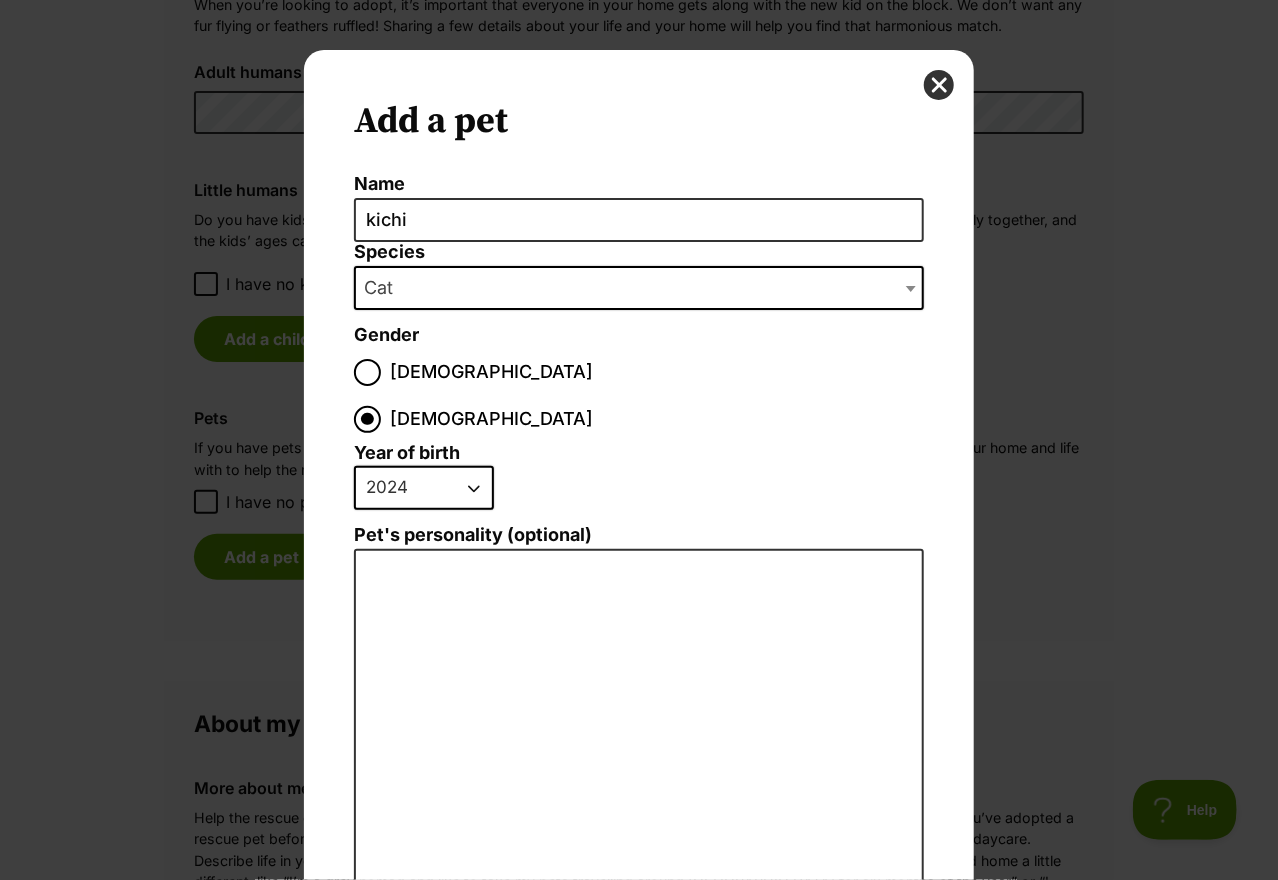 click on "2025
2024
2023
2022
2021
2020
2019
2018
2017
2016
2015
2014
2013
2012
2011
2010
2009
2008
2007
2006
2005
2004
2003
2002
2001
2000
1999
1998
1997
1996
1995" at bounding box center (424, 488) 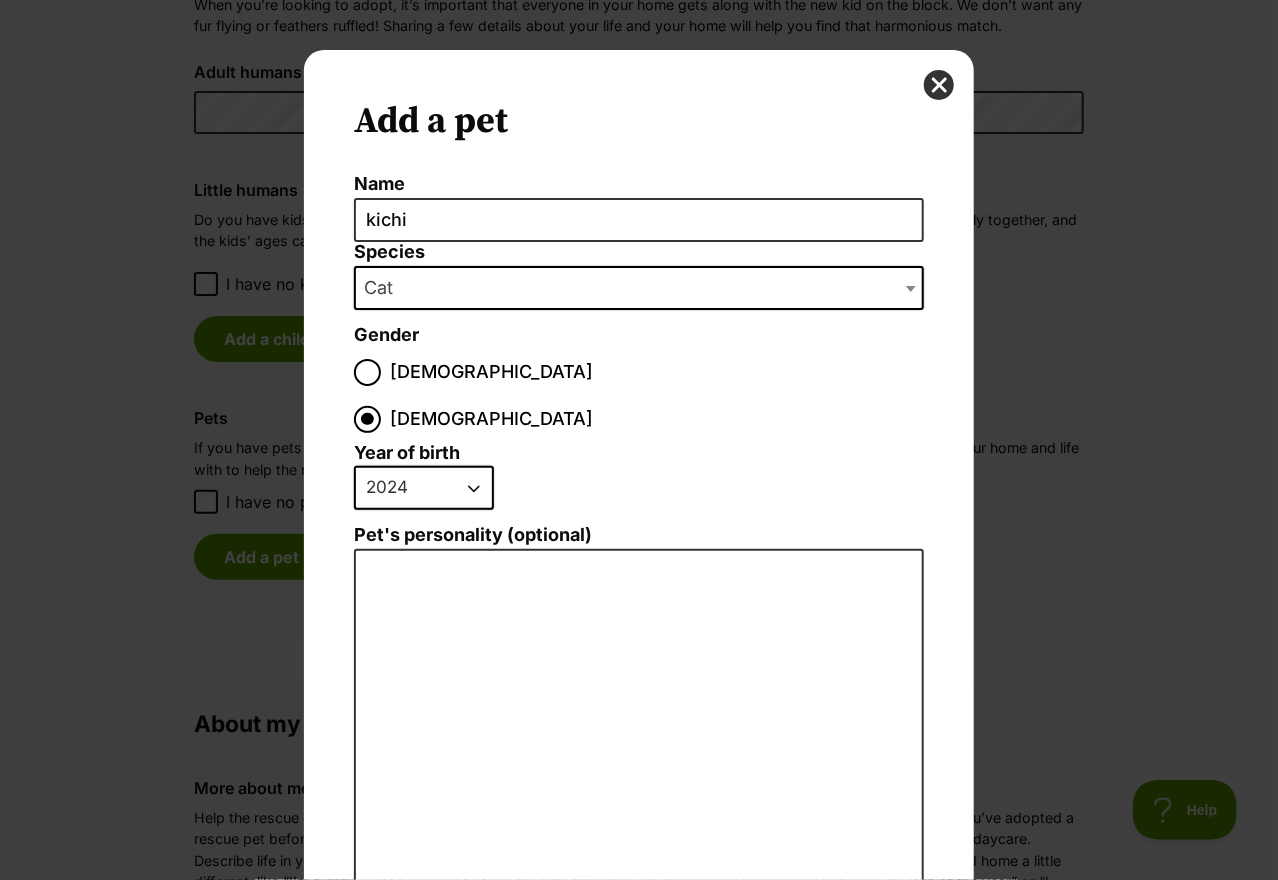 click on "2025
2024
2023
2022
2021
2020
2019
2018
2017
2016
2015
2014
2013
2012
2011
2010
2009
2008
2007
2006
2005
2004
2003
2002
2001
2000
1999
1998
1997
1996
1995" at bounding box center (634, 495) 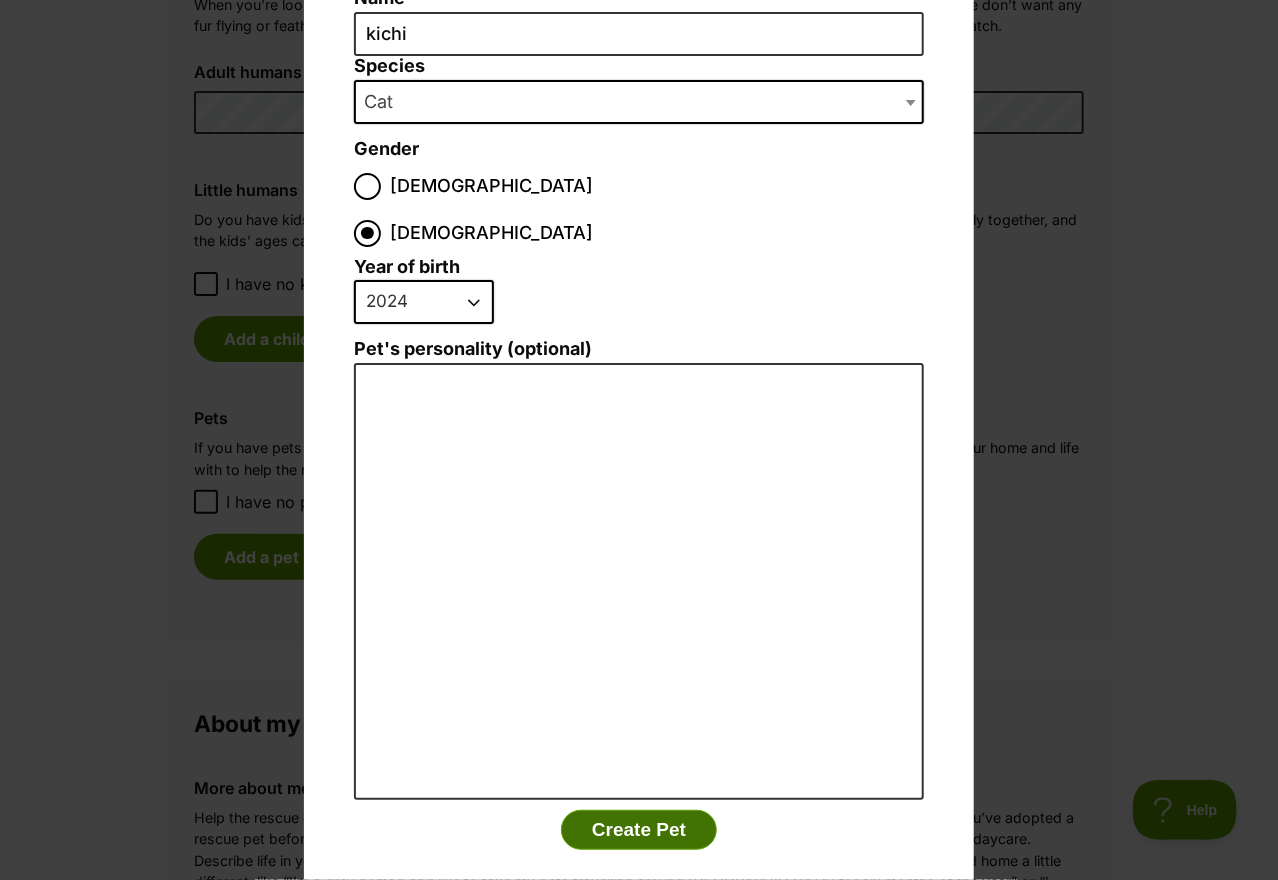 click on "Create Pet" at bounding box center (639, 830) 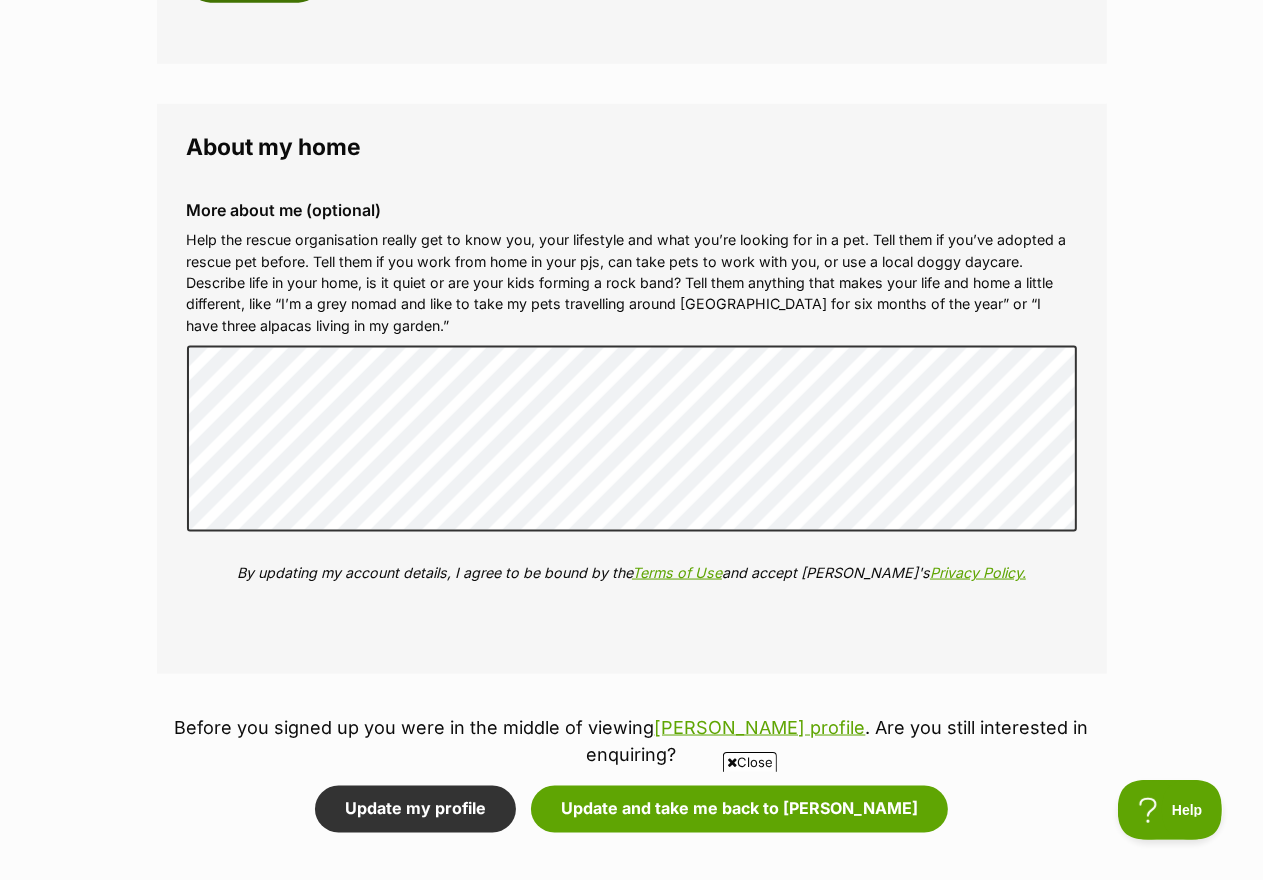 scroll, scrollTop: 2400, scrollLeft: 0, axis: vertical 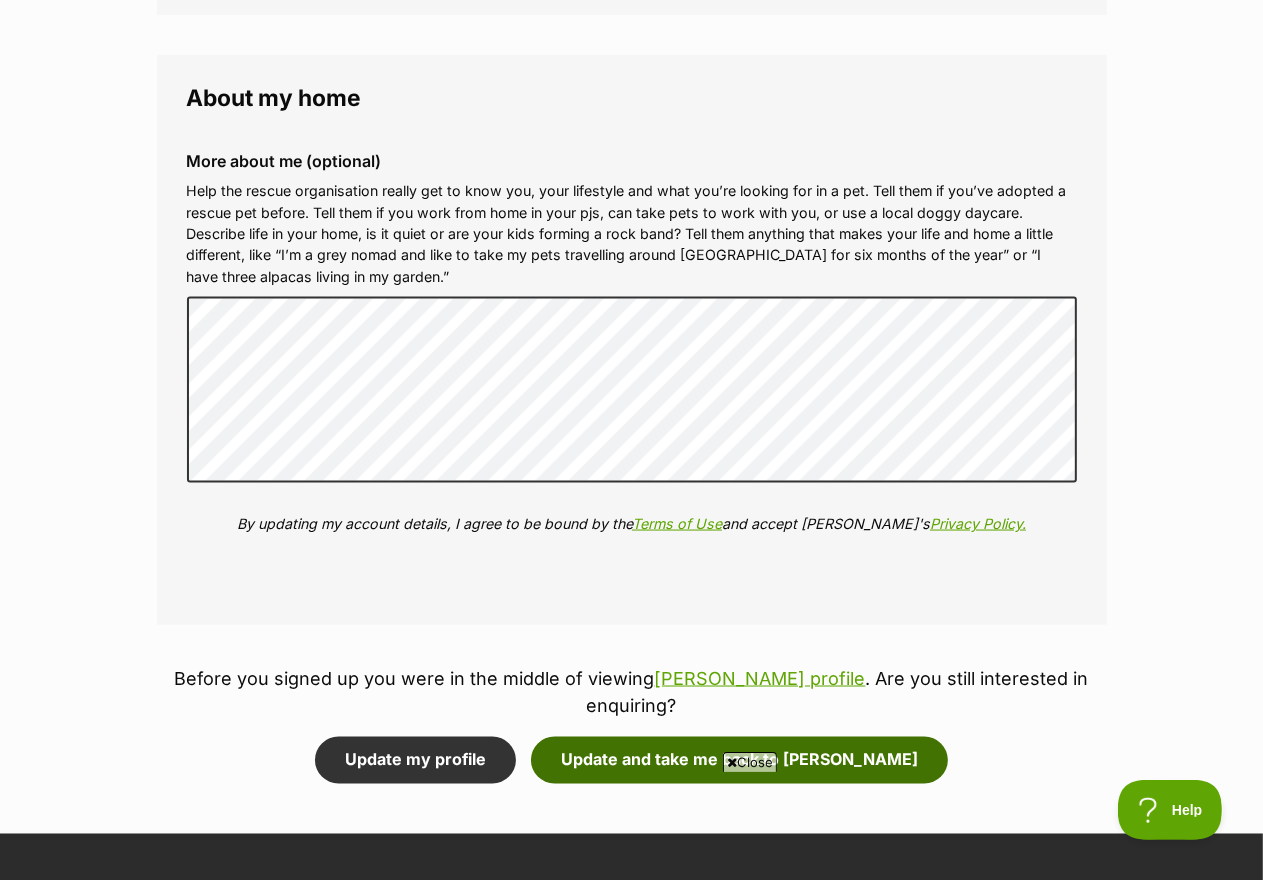 click on "Update and take me back to Clancy" at bounding box center [739, 760] 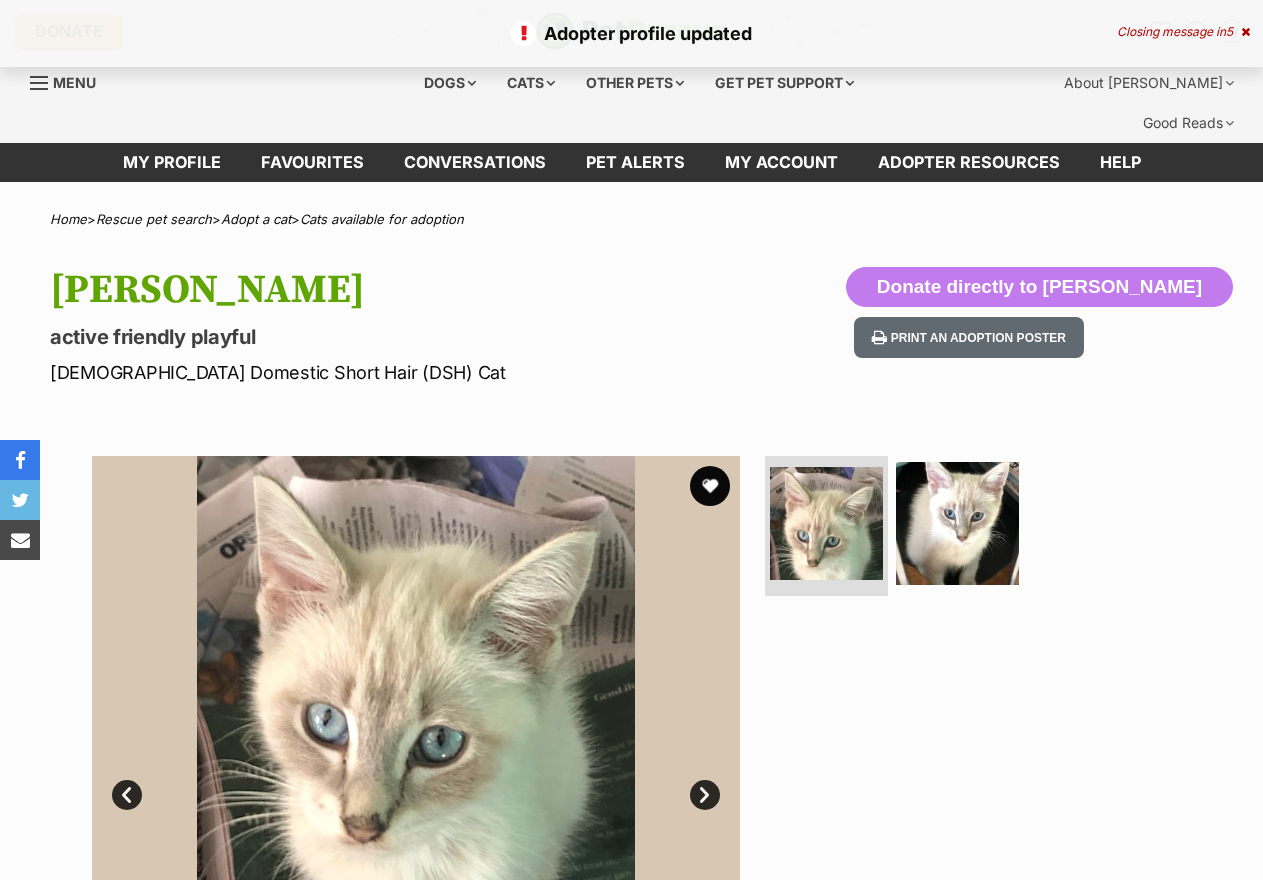 scroll, scrollTop: 0, scrollLeft: 0, axis: both 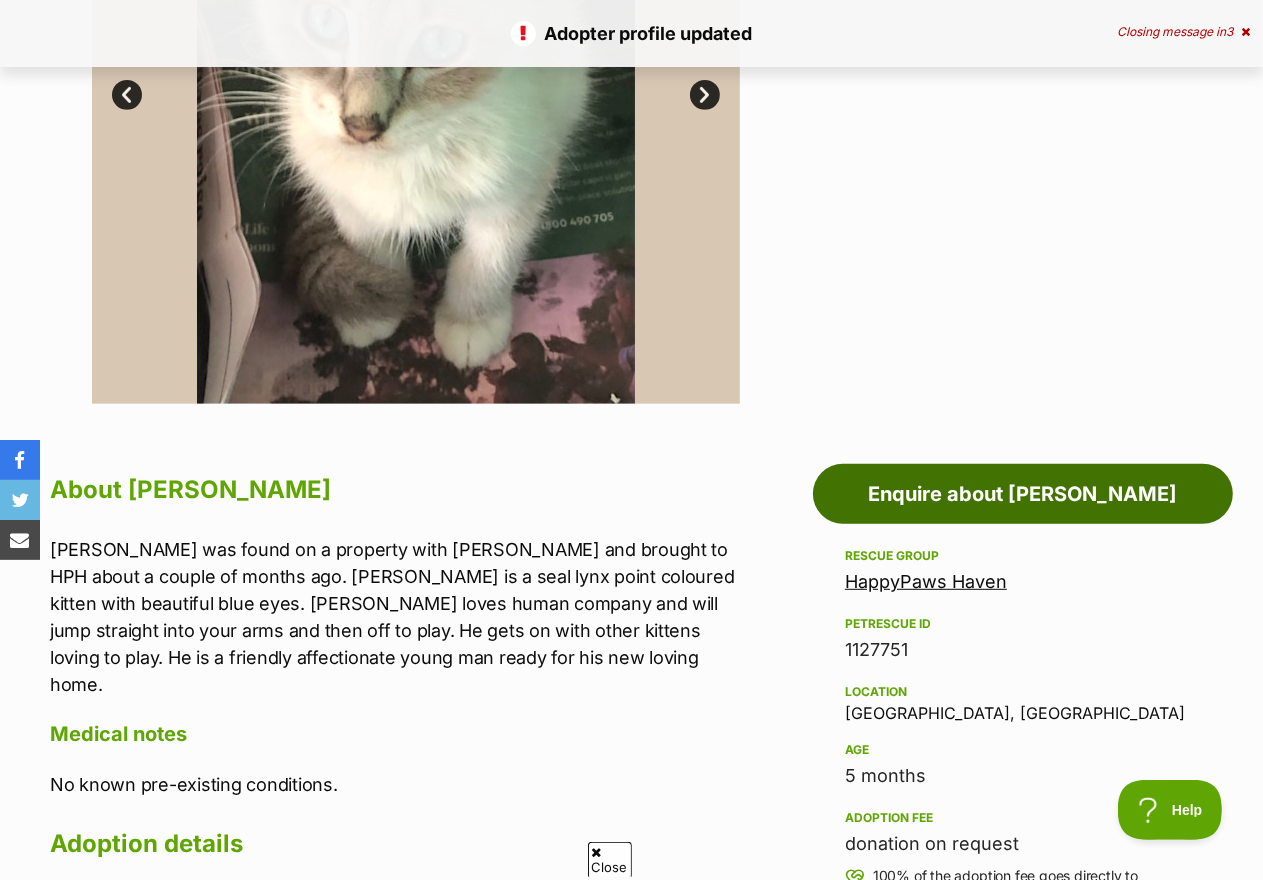 click on "Enquire about [PERSON_NAME]" at bounding box center [1023, 494] 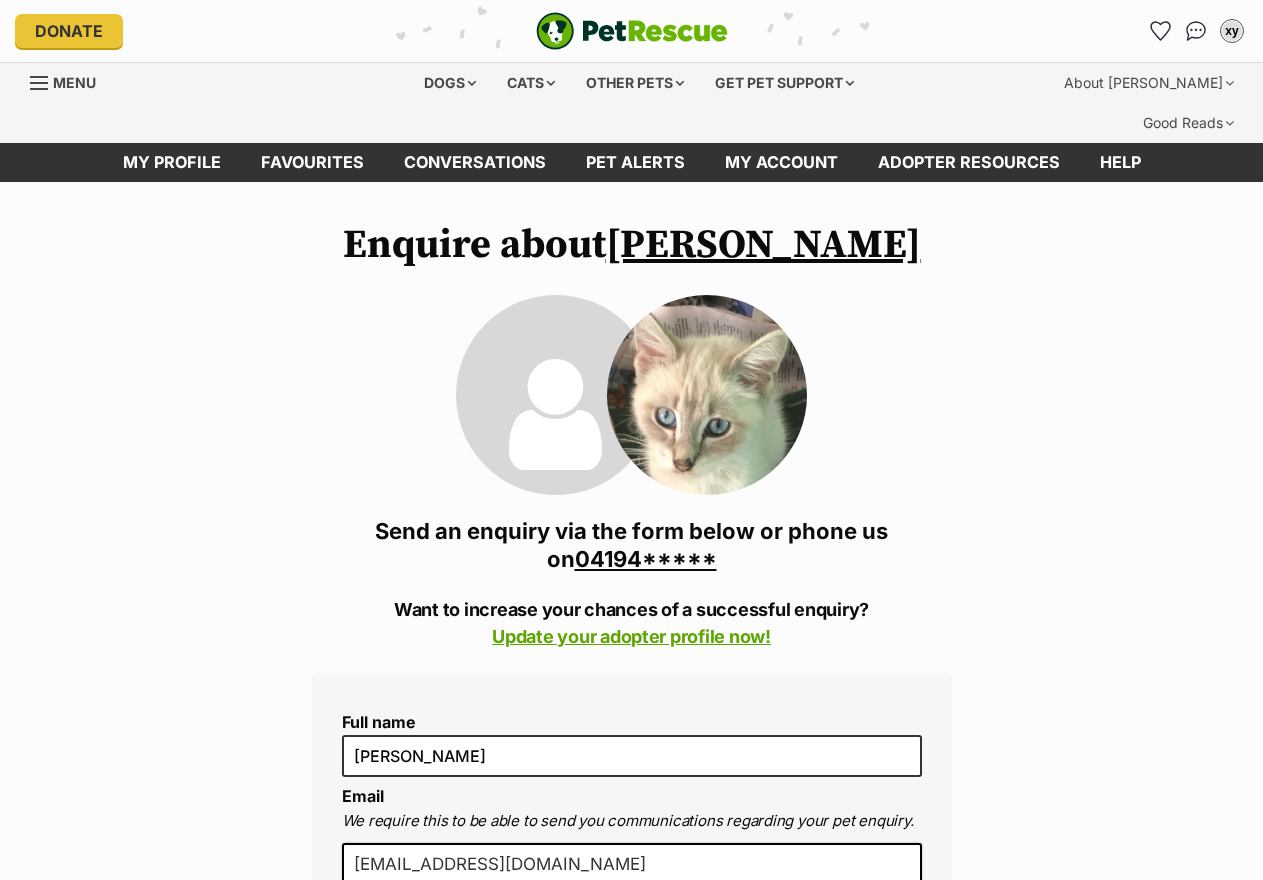 scroll, scrollTop: 484, scrollLeft: 0, axis: vertical 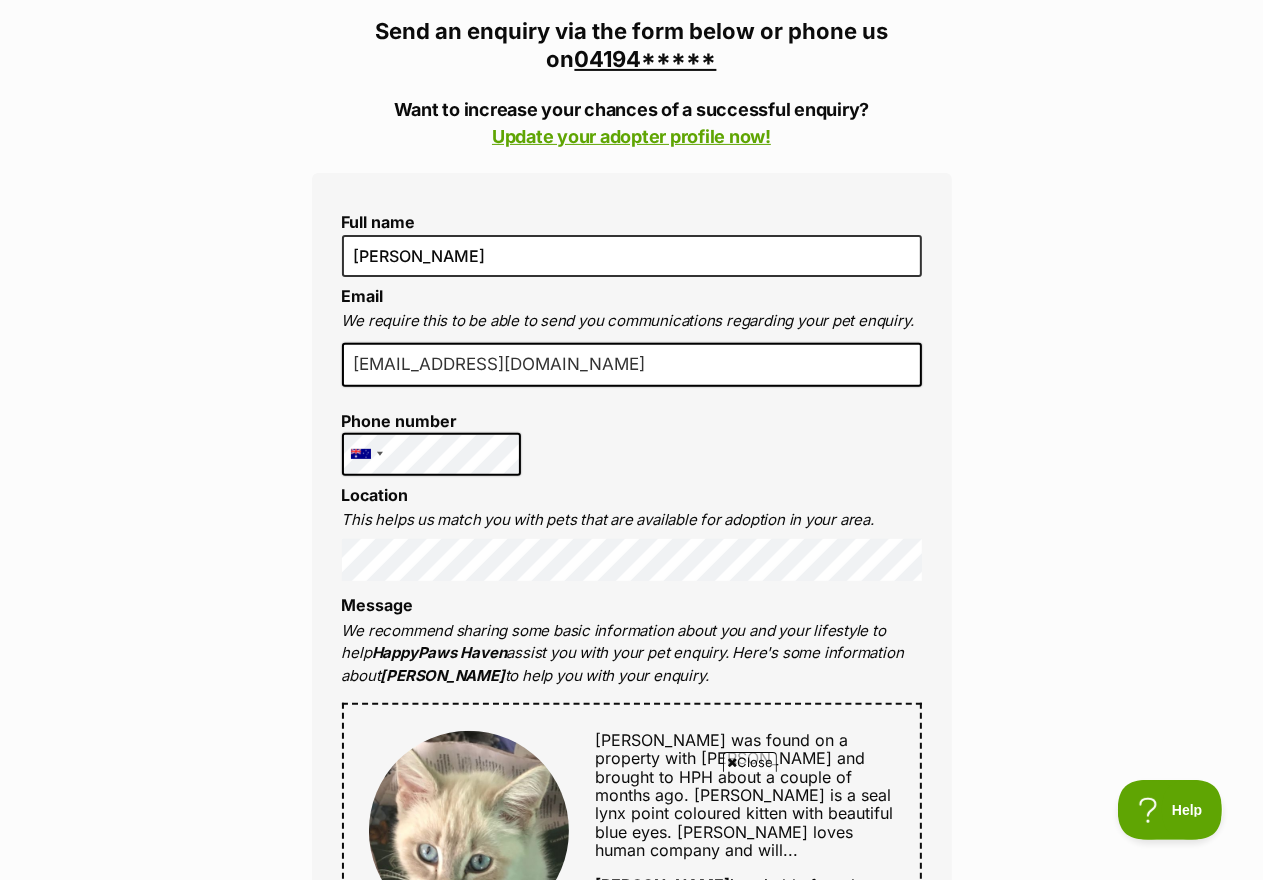 click on "Enquire about  Clancy
0419404766
Send an enquiry via the form below or phone us on
04194*****
Want to increase your chances of a successful enquiry?
Update your adopter profile now!
Full name xueying yang
Email
We require this to be able to send you communications regarding your pet enquiry.
syuingyang@gmail.com
Phone number United States +1 United Kingdom +44 Afghanistan (‫افغانستان‬‎) +93 Albania (Shqipëri) +355 Algeria (‫الجزائر‬‎) +213 American Samoa +1684 Andorra +376 Angola +244 Anguilla +1264 Antigua and Barbuda +1268 Argentina +54 Armenia (Հայաստան) +374 Aruba +297 Australia +61 Austria (Österreich) +43 Azerbaijan (Azərbaycan) +994 Bahamas +1242 Bahrain (‫البحرين‬‎) +973 Bangladesh (বাংলাদেশ) +880 Barbados +1246 Belarus (Беларусь) +375 Belgium (België) +32 Belize +501 Benin (Bénin) +229 Bermuda +1441 Bhutan (འབྲུག) +975 Bolivia +591 +387 Botswana +267 +55 +246" at bounding box center (631, 1096) 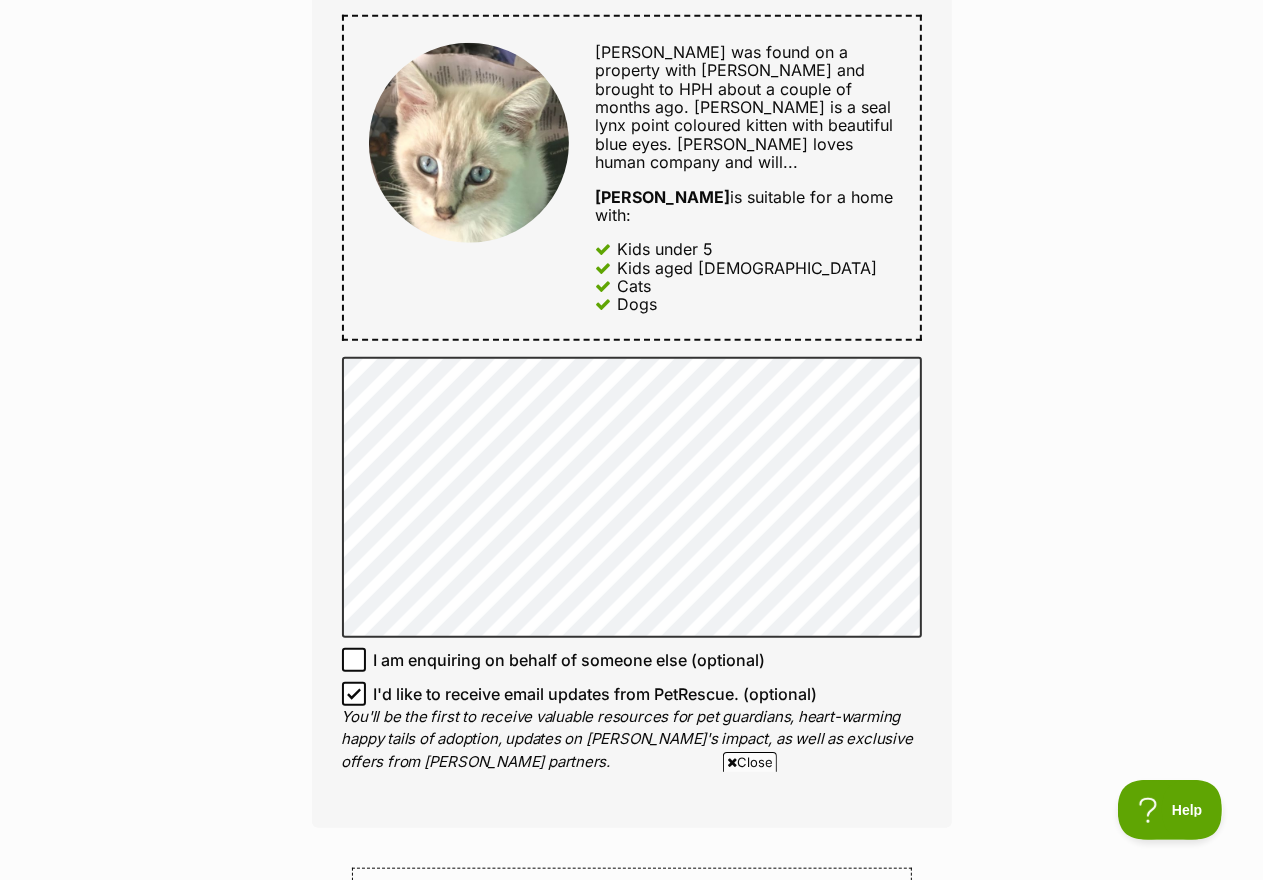 scroll, scrollTop: 1200, scrollLeft: 0, axis: vertical 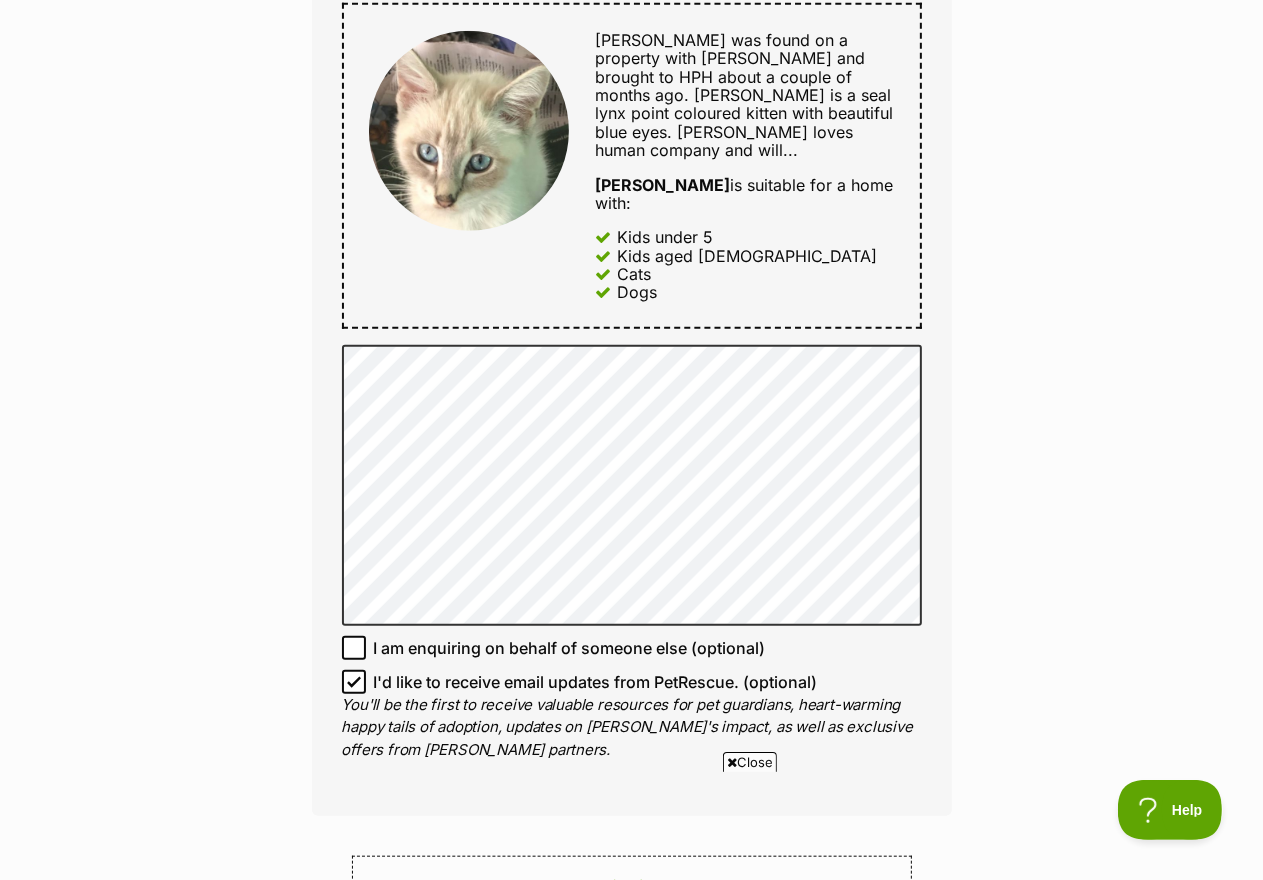 click on "Full name xueying yang
Email
We require this to be able to send you communications regarding your pet enquiry.
syuingyang@gmail.com
Phone number United States +1 United Kingdom +44 Afghanistan (‫افغانستان‬‎) +93 Albania (Shqipëri) +355 Algeria (‫الجزائر‬‎) +213 American Samoa +1684 Andorra +376 Angola +244 Anguilla +1264 Antigua and Barbuda +1268 Argentina +54 Armenia (Հայաստան) +374 Aruba +297 Australia +61 Austria (Österreich) +43 Azerbaijan (Azərbaycan) +994 Bahamas +1242 Bahrain (‫البحرين‬‎) +973 Bangladesh (বাংলাদেশ) +880 Barbados +1246 Belarus (Беларусь) +375 Belgium (België) +32 Belize +501 Benin (Bénin) +229 Bermuda +1441 Bhutan (འབྲུག) +975 Bolivia +591 Bosnia and Herzegovina (Босна и Херцеговина) +387 Botswana +267 Brazil (Brasil) +55 British Indian Ocean Territory +246 British Virgin Islands +1284 Brunei +673 Bulgaria (България) +359 Burkina Faso +226 +257 +855 +237" at bounding box center [632, 144] 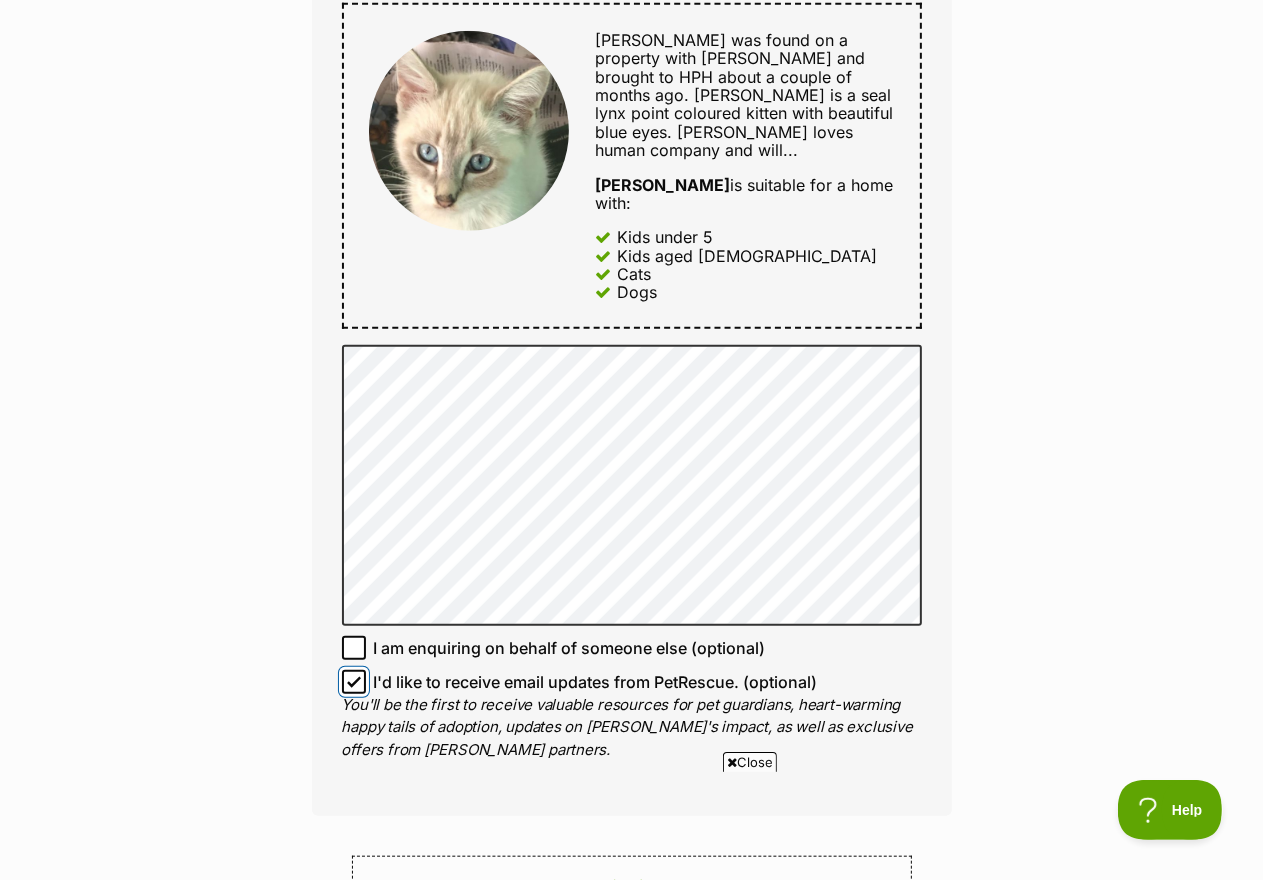 click on "I'd like to receive email updates from PetRescue. (optional)" at bounding box center (354, 682) 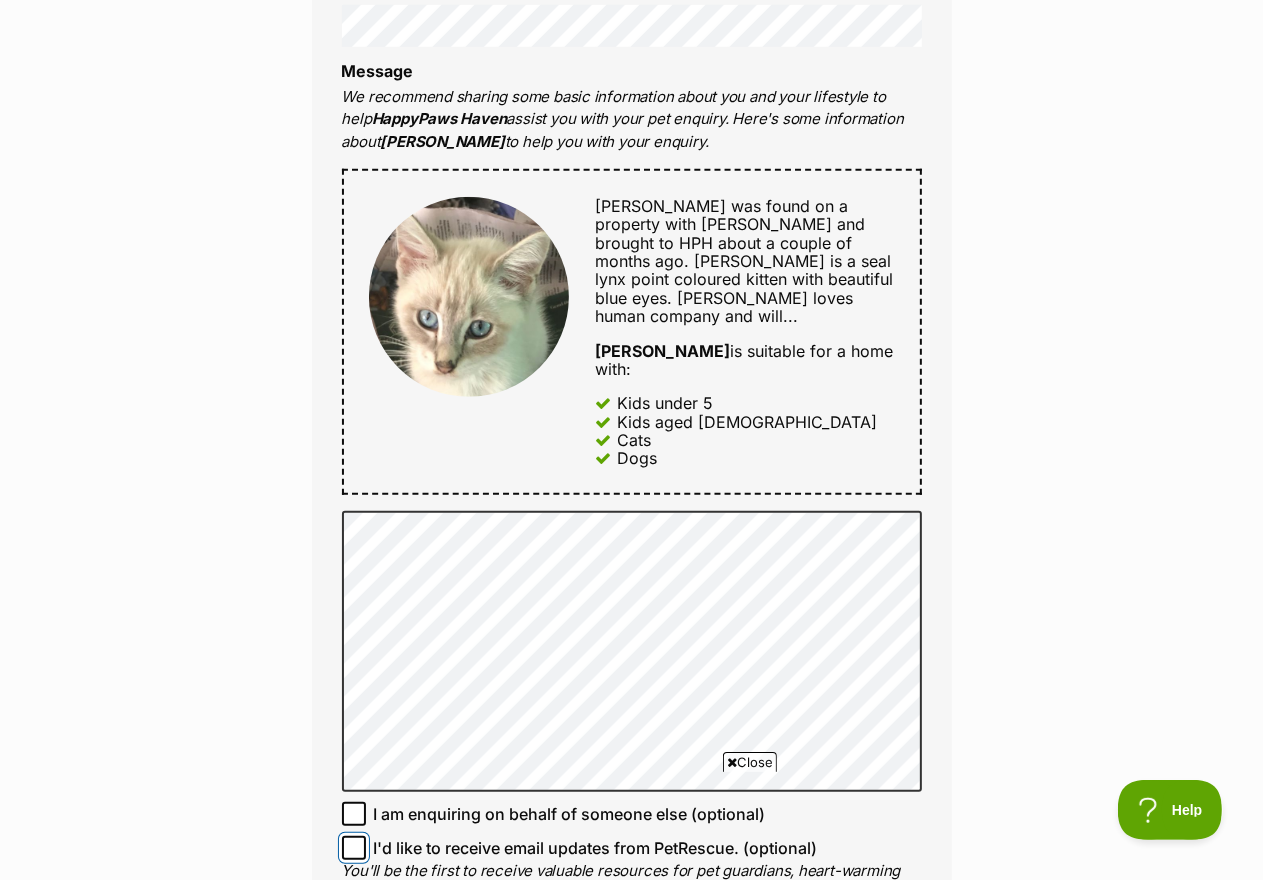 scroll, scrollTop: 1000, scrollLeft: 0, axis: vertical 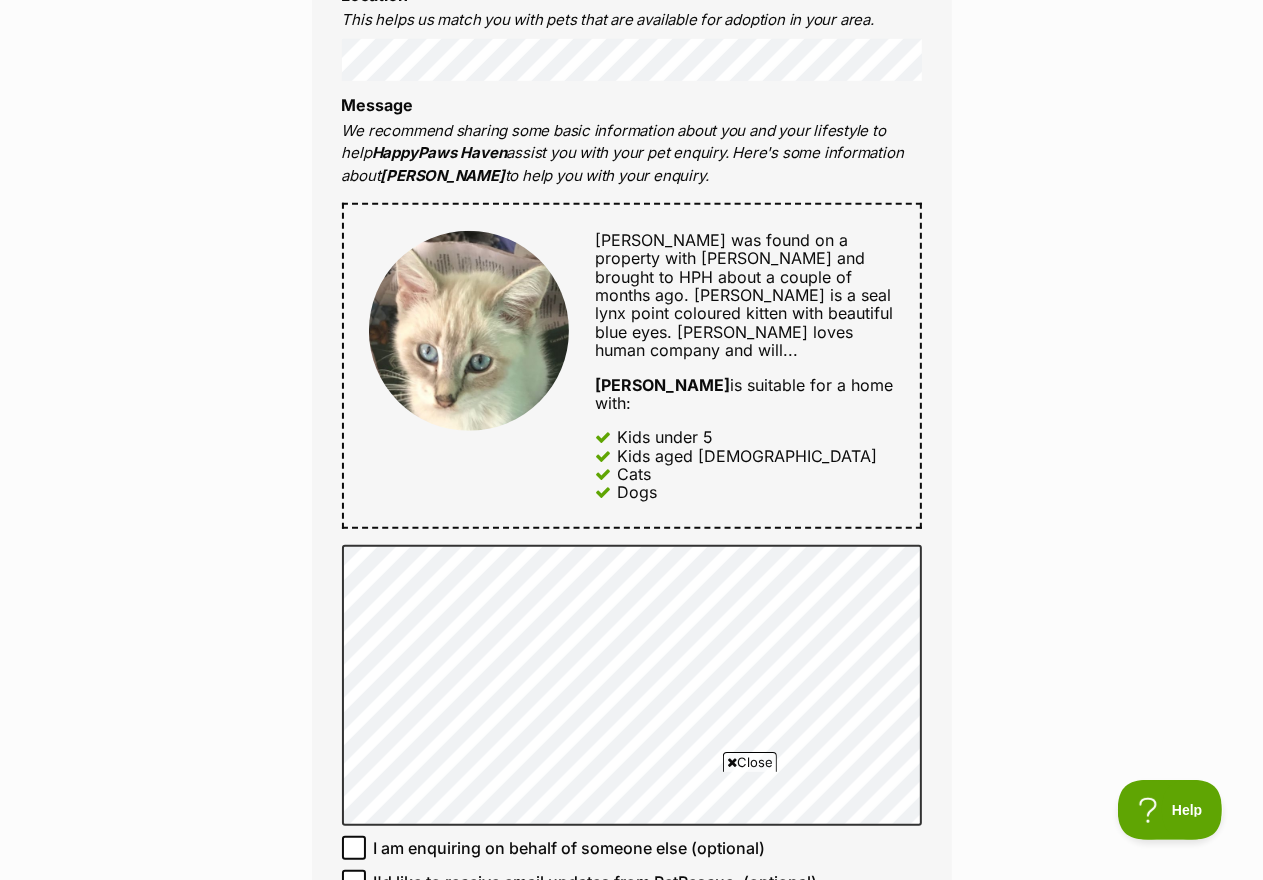 click on "Enquire about  Clancy
0419404766
Send an enquiry via the form below or phone us on
04194*****
Want to increase your chances of a successful enquiry?
Update your adopter profile now!
Full name xueying yang
Email
We require this to be able to send you communications regarding your pet enquiry.
syuingyang@gmail.com
Phone number United States +1 United Kingdom +44 Afghanistan (‫افغانستان‬‎) +93 Albania (Shqipëri) +355 Algeria (‫الجزائر‬‎) +213 American Samoa +1684 Andorra +376 Angola +244 Anguilla +1264 Antigua and Barbuda +1268 Argentina +54 Armenia (Հայաստան) +374 Aruba +297 Australia +61 Austria (Österreich) +43 Azerbaijan (Azərbaycan) +994 Bahamas +1242 Bahrain (‫البحرين‬‎) +973 Bangladesh (বাংলাদেশ) +880 Barbados +1246 Belarus (Беларусь) +375 Belgium (België) +32 Belize +501 Benin (Bénin) +229 Bermuda +1441 Bhutan (འབྲུག) +975 Bolivia +591 +387 Botswana +267 +55 +246" at bounding box center [631, 596] 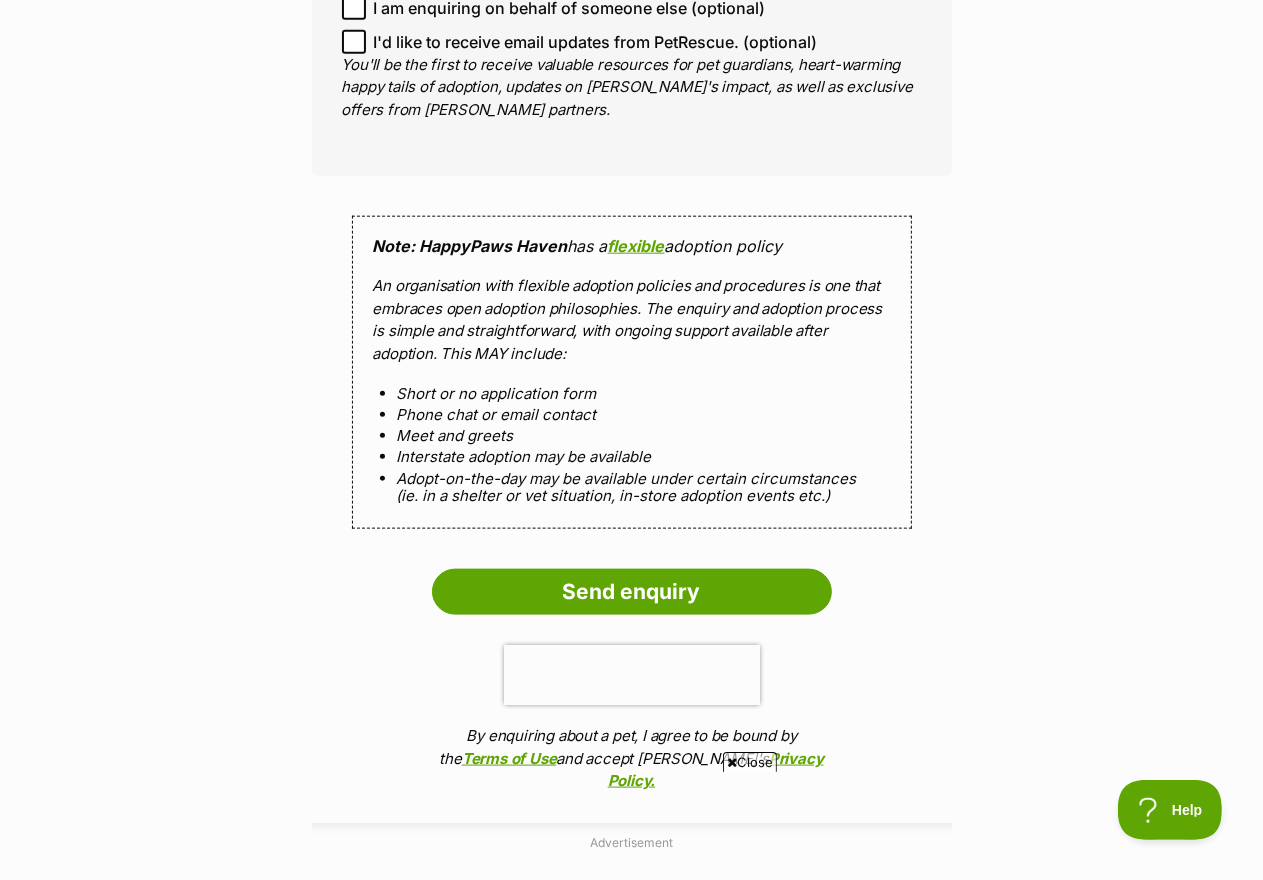 scroll, scrollTop: 2000, scrollLeft: 0, axis: vertical 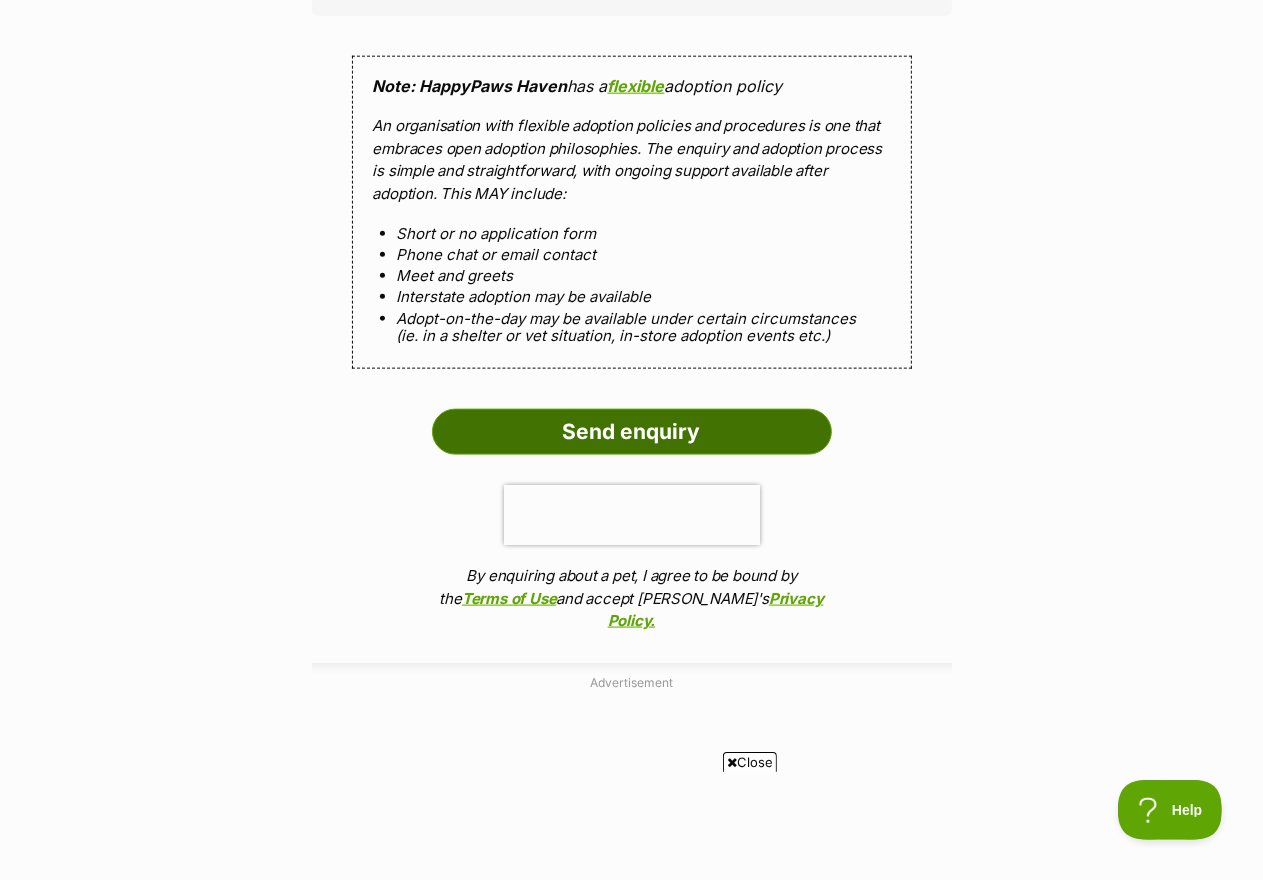 click on "Send enquiry" at bounding box center [632, 432] 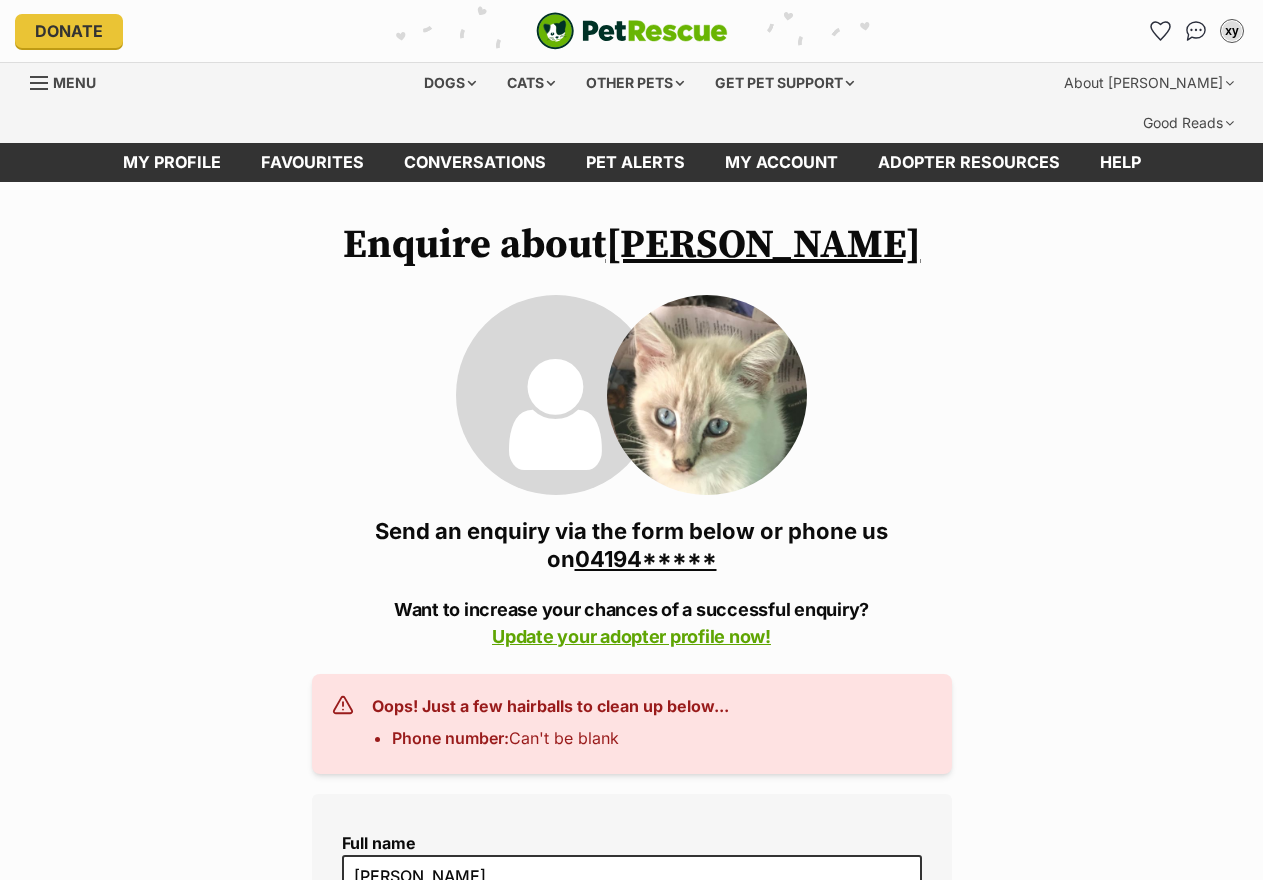 scroll, scrollTop: 0, scrollLeft: 0, axis: both 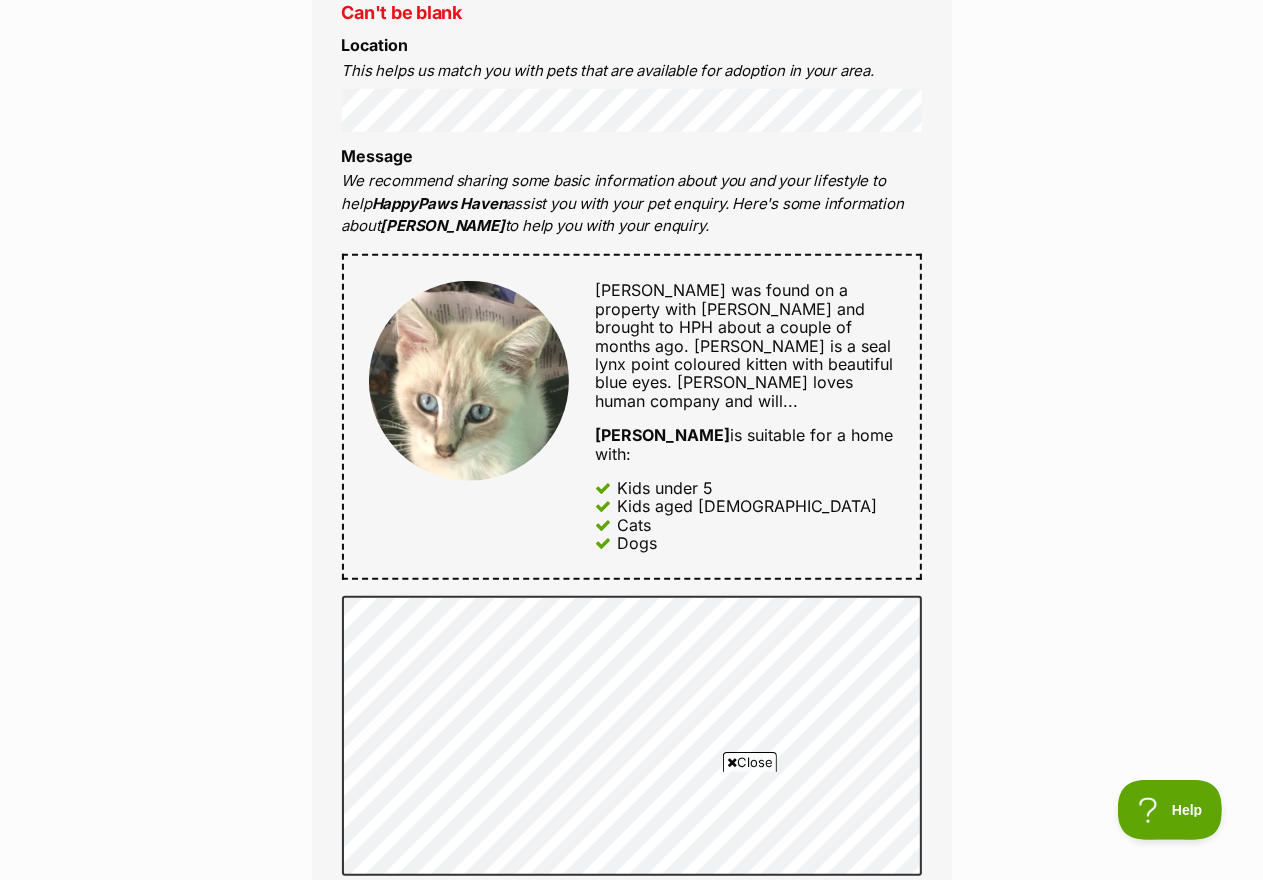 click on "Kids under 5" at bounding box center [744, 488] 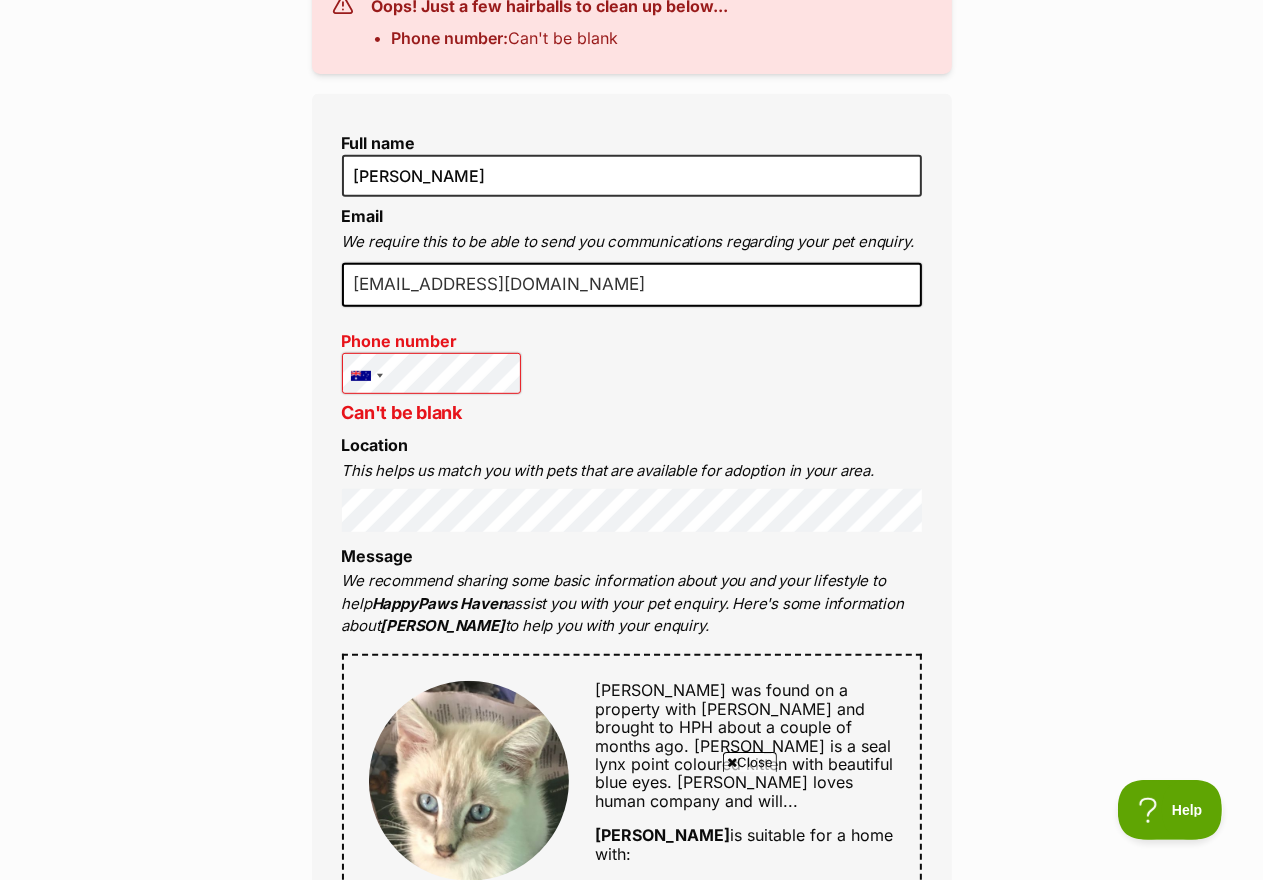 click on "Full name xueying yang
Email
We require this to be able to send you communications regarding your pet enquiry.
syuingyang@gmail.com
Phone number United States +1 United Kingdom +44 Afghanistan (‫افغانستان‬‎) +93 Albania (Shqipëri) +355 Algeria (‫الجزائر‬‎) +213 American Samoa +1684 Andorra +376 Angola +244 Anguilla +1264 Antigua and Barbuda +1268 Argentina +54 Armenia (Հայաստան) +374 Aruba +297 Australia +61 Austria (Österreich) +43 Azerbaijan (Azərbaycan) +994 Bahamas +1242 Bahrain (‫البحرين‬‎) +973 Bangladesh (বাংলাদেশ) +880 Barbados +1246 Belarus (Беларусь) +375 Belgium (België) +32 Belize +501 Benin (Bénin) +229 Bermuda +1441 Bhutan (འབྲུག) +975 Bolivia +591 Bosnia and Herzegovina (Босна и Херцеговина) +387 Botswana +267 Brazil (Brasil) +55 British Indian Ocean Territory +246 British Virgin Islands +1284 Brunei +673 Bulgaria (България) +359 Burkina Faso +226 +257 +855 +237" at bounding box center (632, 780) 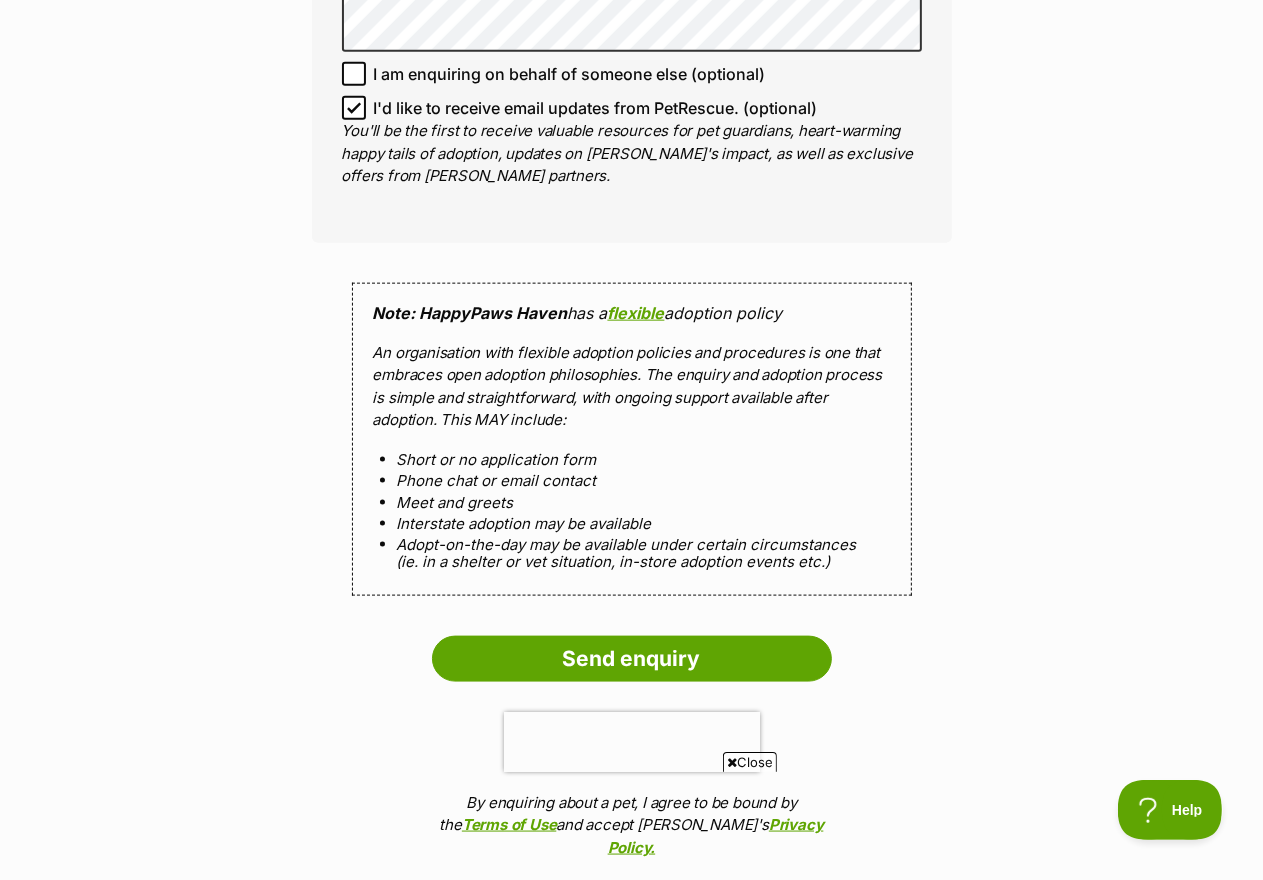 scroll, scrollTop: 2100, scrollLeft: 0, axis: vertical 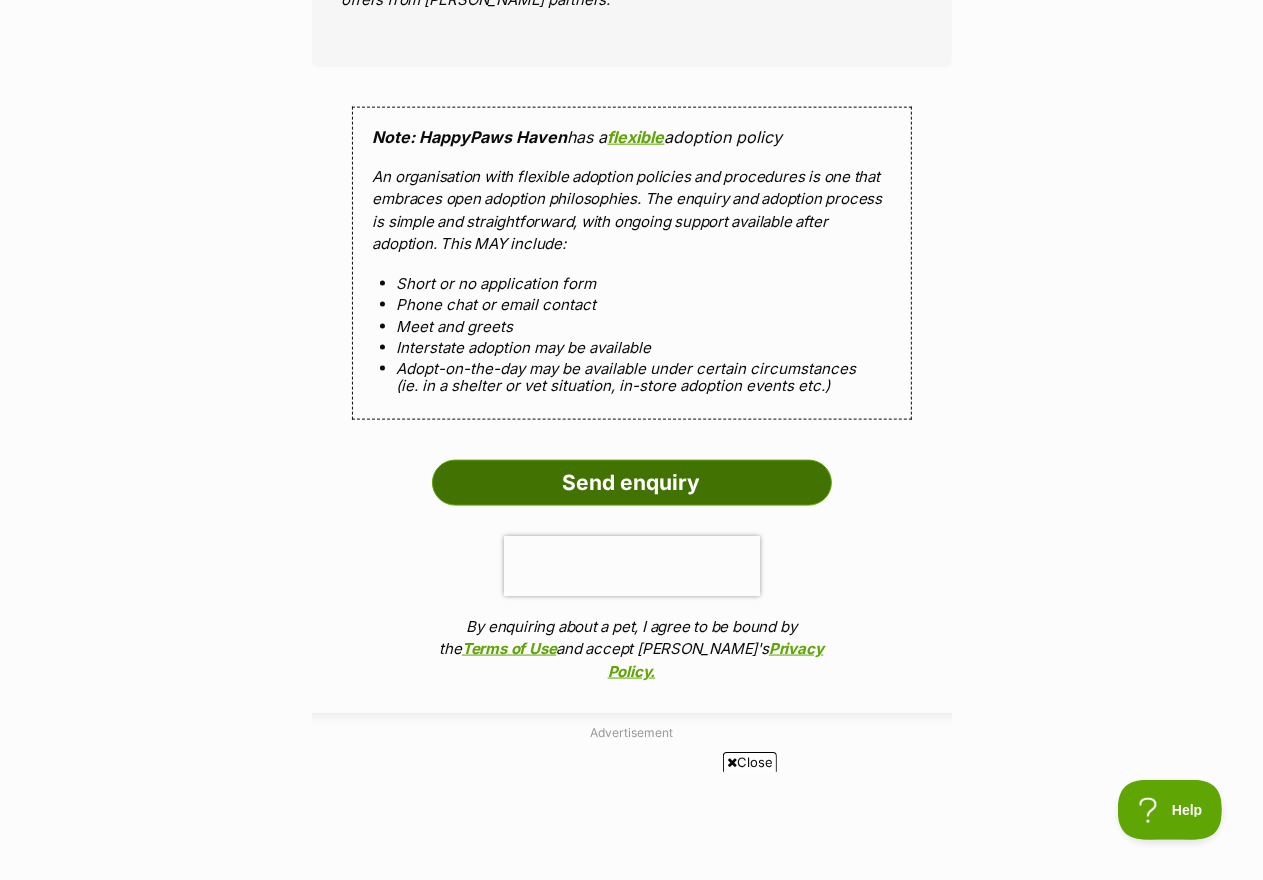 click on "Send enquiry" at bounding box center [632, 483] 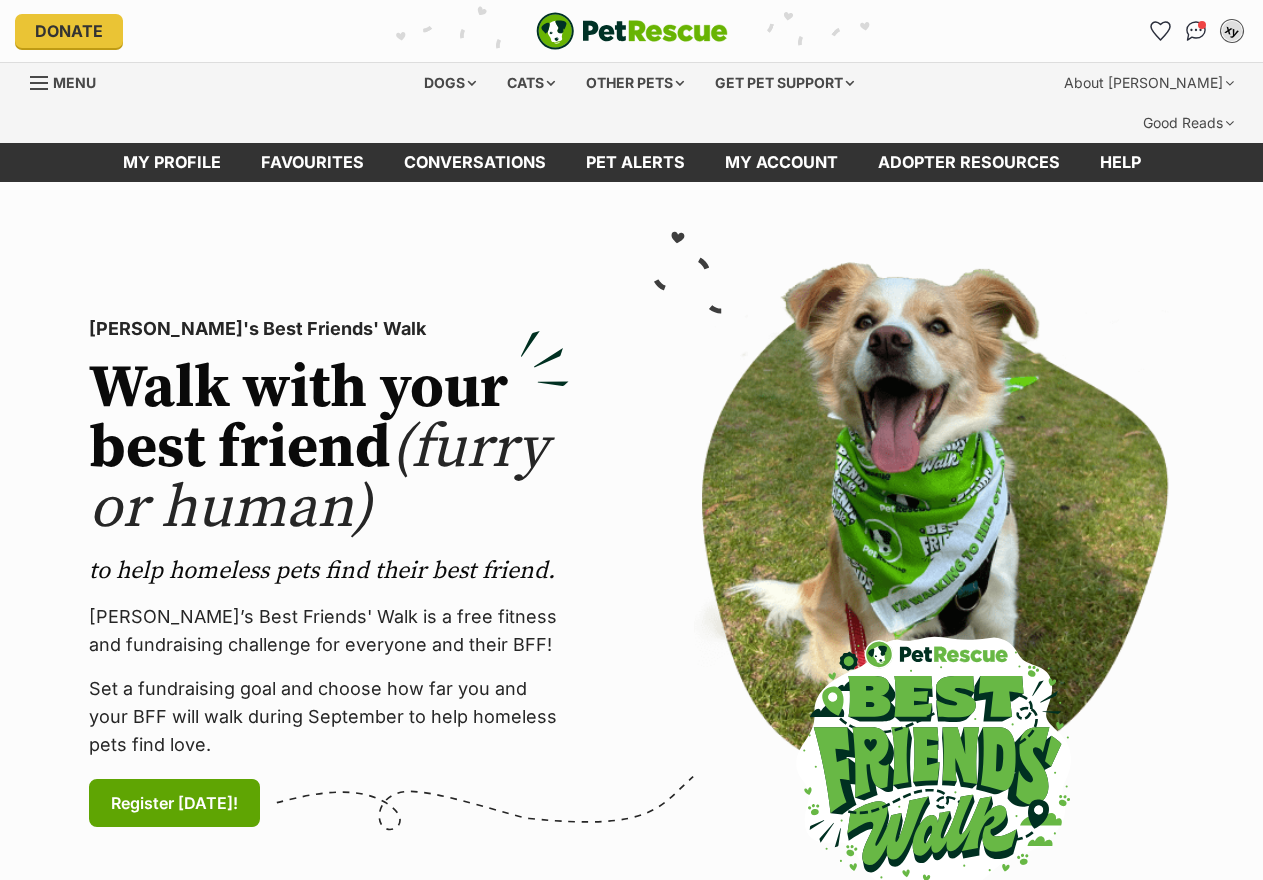 scroll, scrollTop: 0, scrollLeft: 0, axis: both 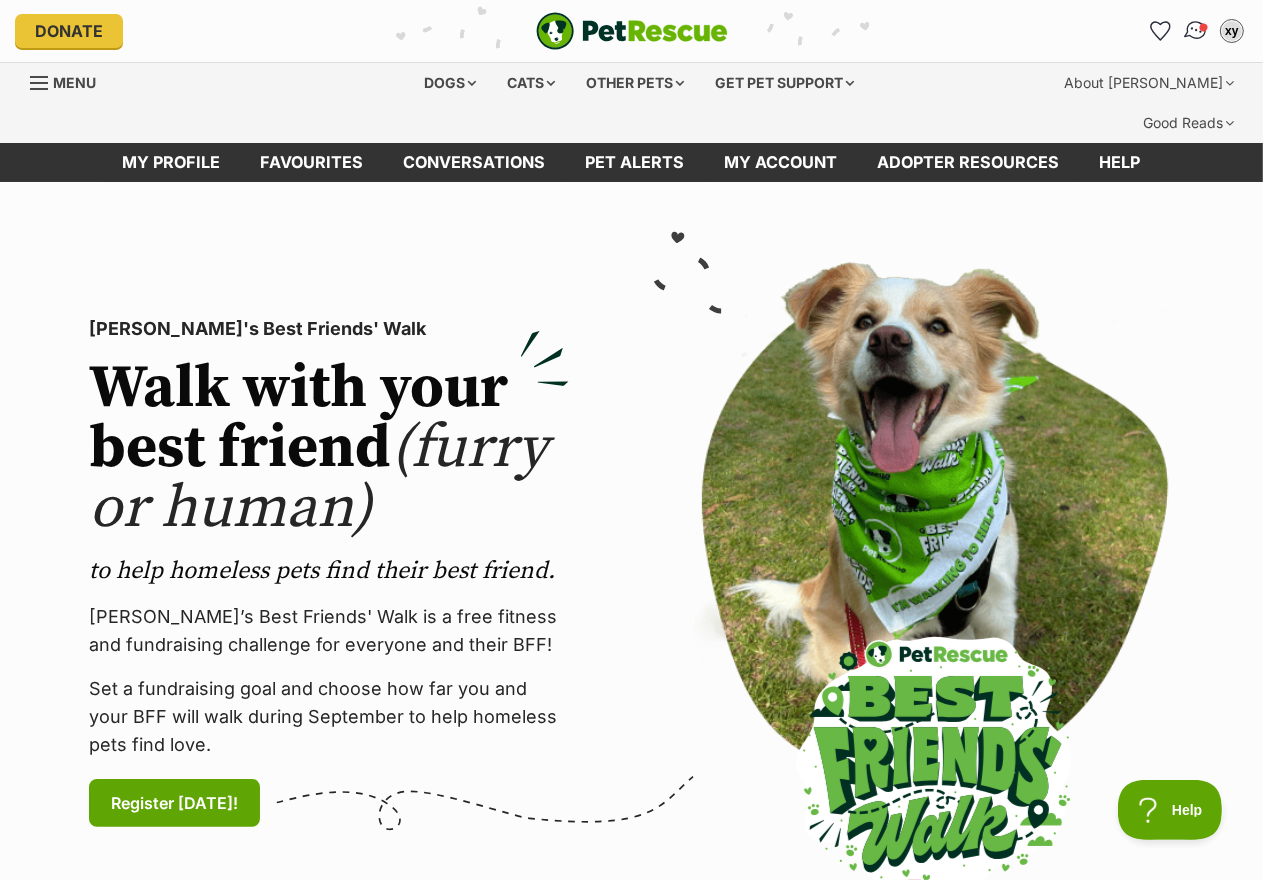 click at bounding box center [1196, 31] 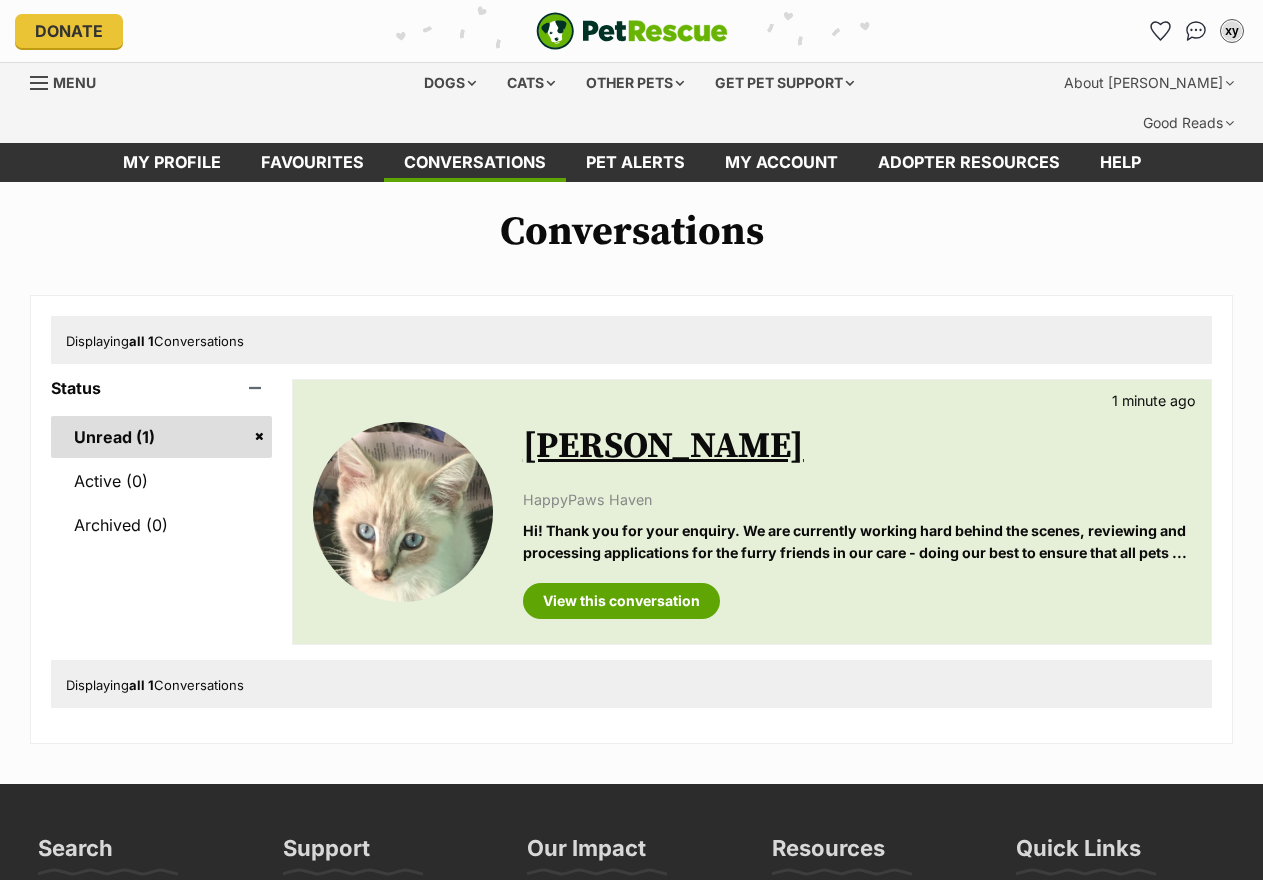 scroll, scrollTop: 0, scrollLeft: 0, axis: both 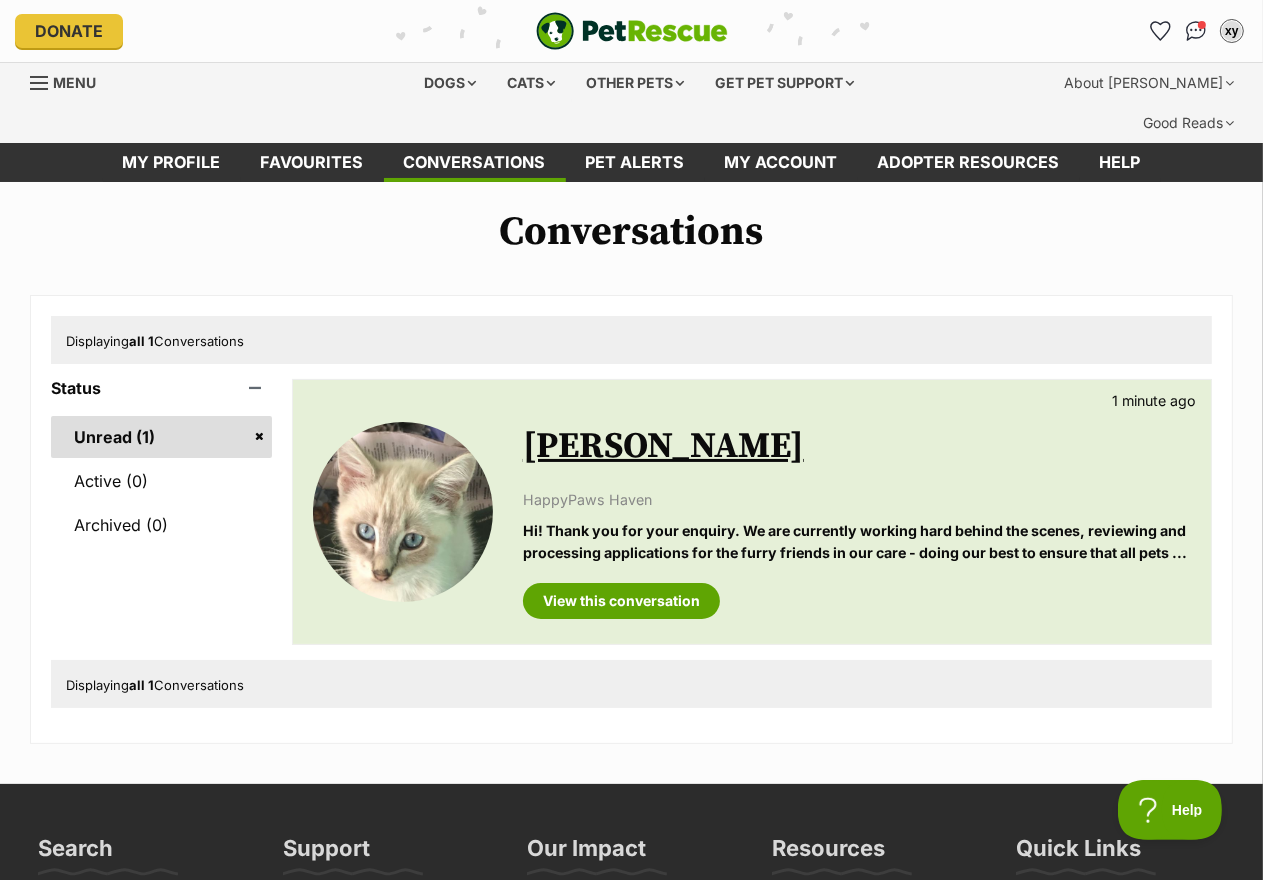 click at bounding box center [403, 512] 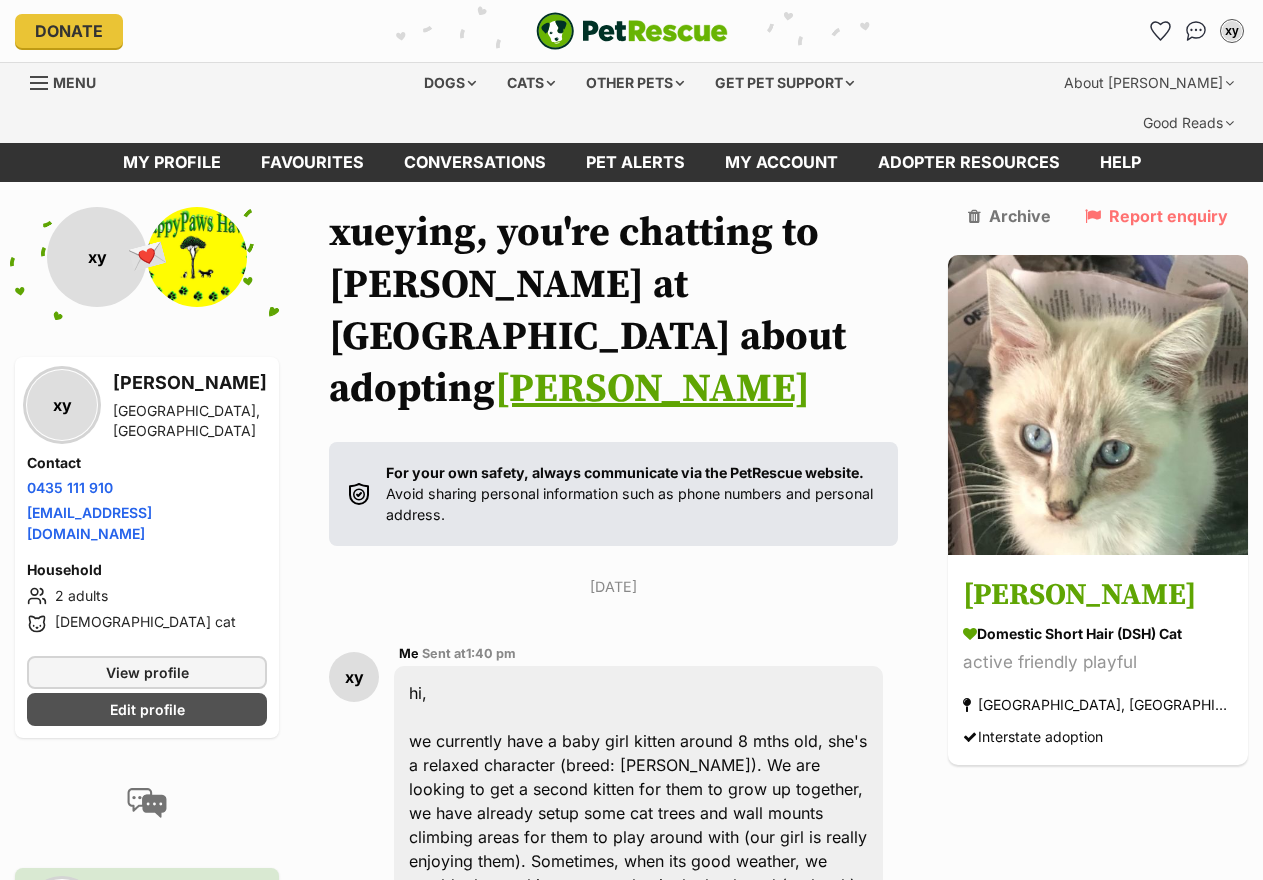 scroll, scrollTop: 0, scrollLeft: 0, axis: both 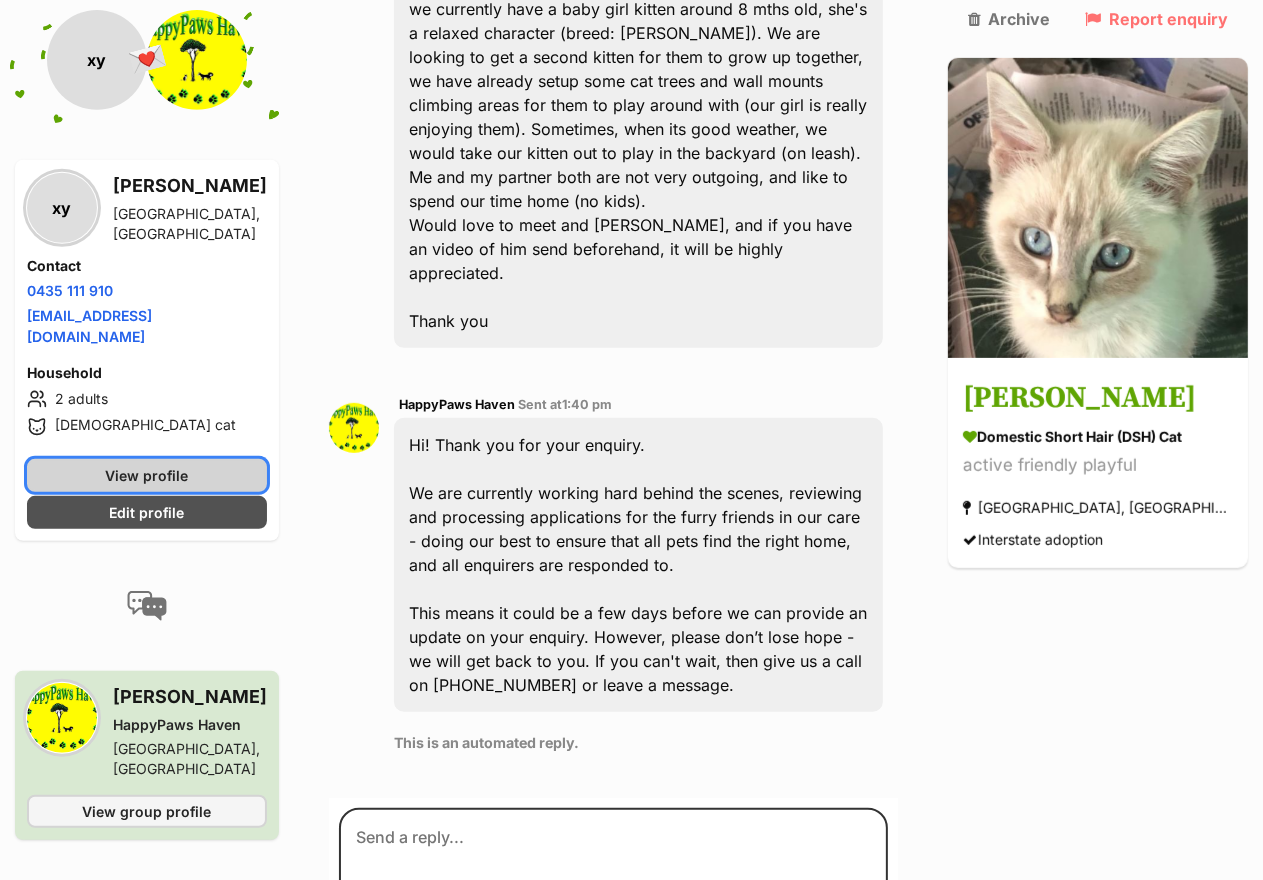 click on "View profile" at bounding box center (147, 475) 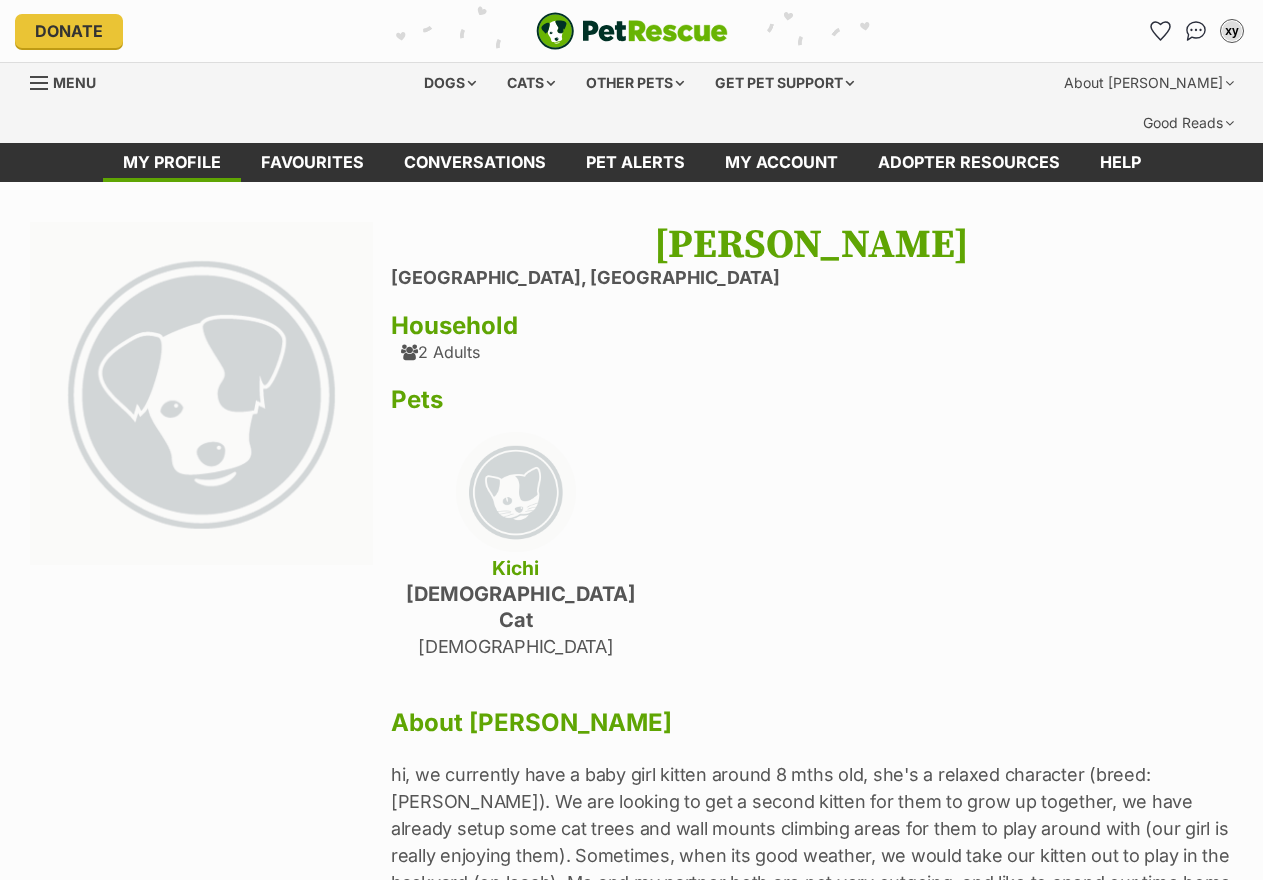 scroll, scrollTop: 0, scrollLeft: 0, axis: both 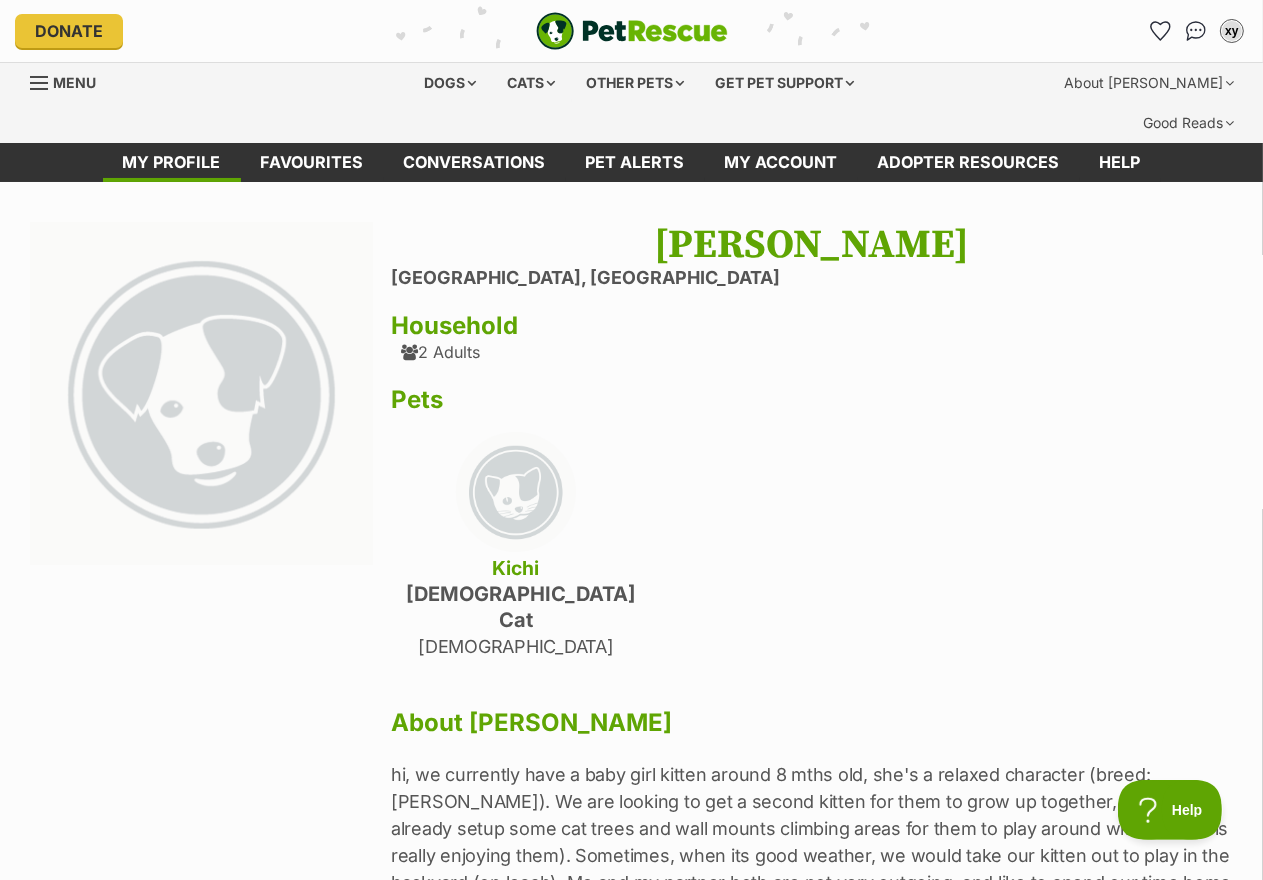 click on "1 year old" at bounding box center [516, 646] 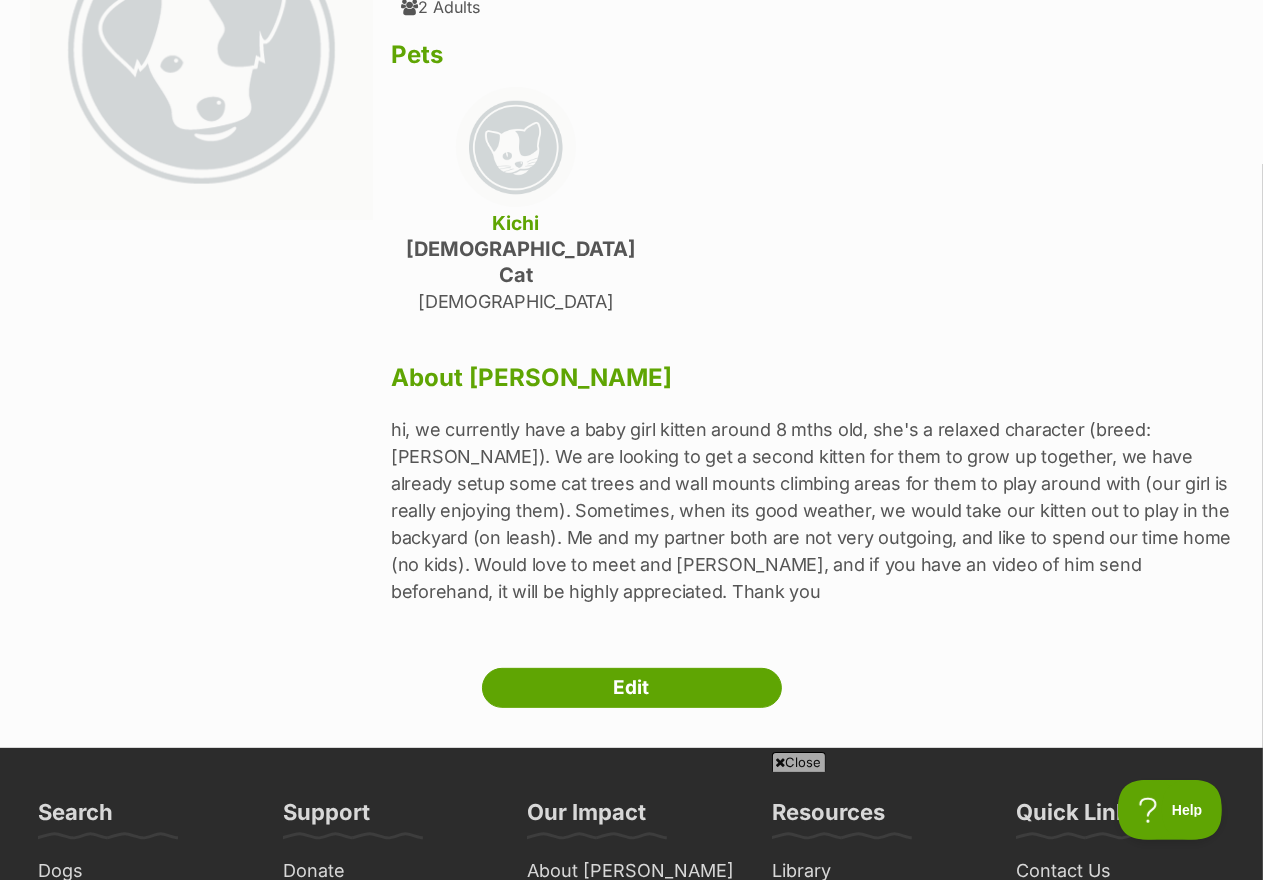 scroll, scrollTop: 400, scrollLeft: 0, axis: vertical 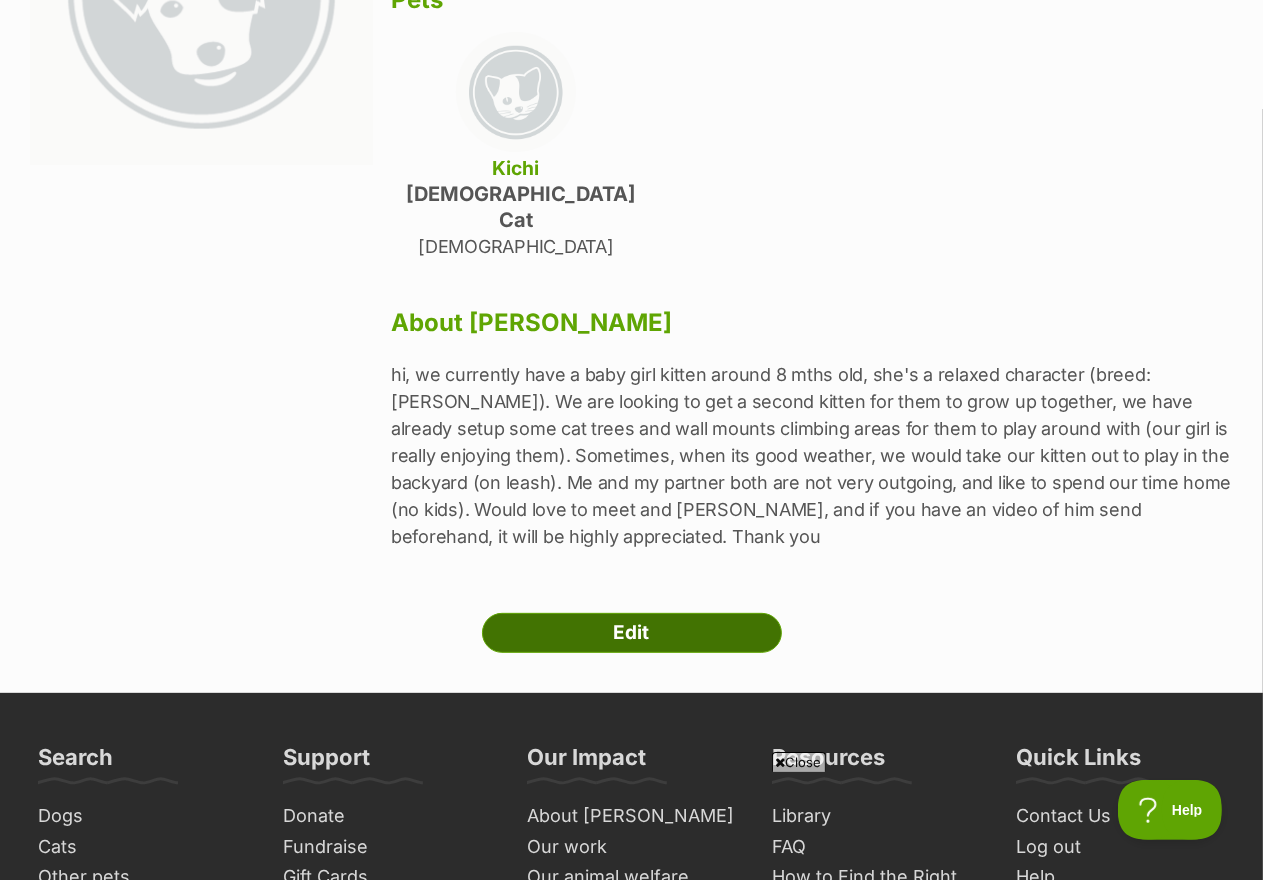 click on "Edit" at bounding box center (632, 633) 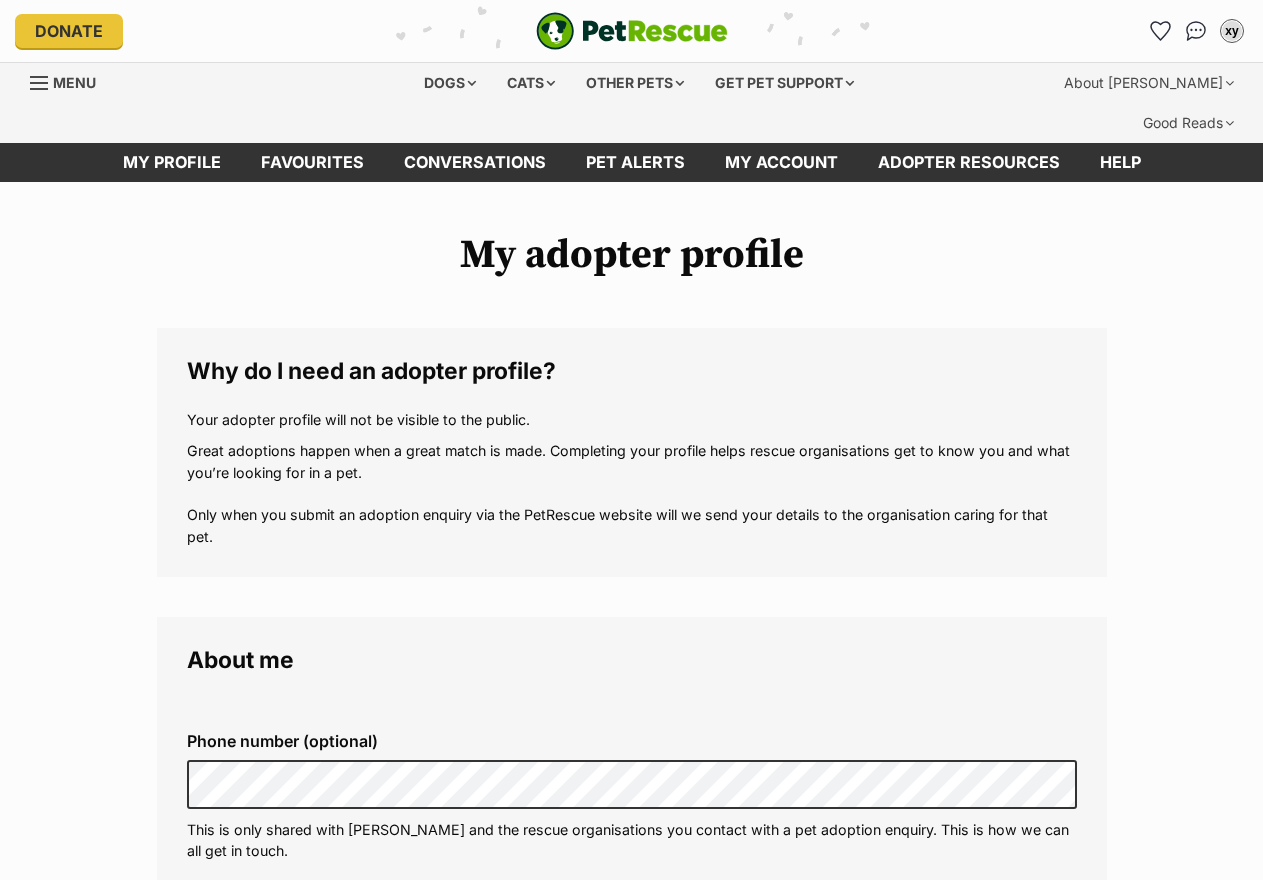 scroll, scrollTop: 0, scrollLeft: 0, axis: both 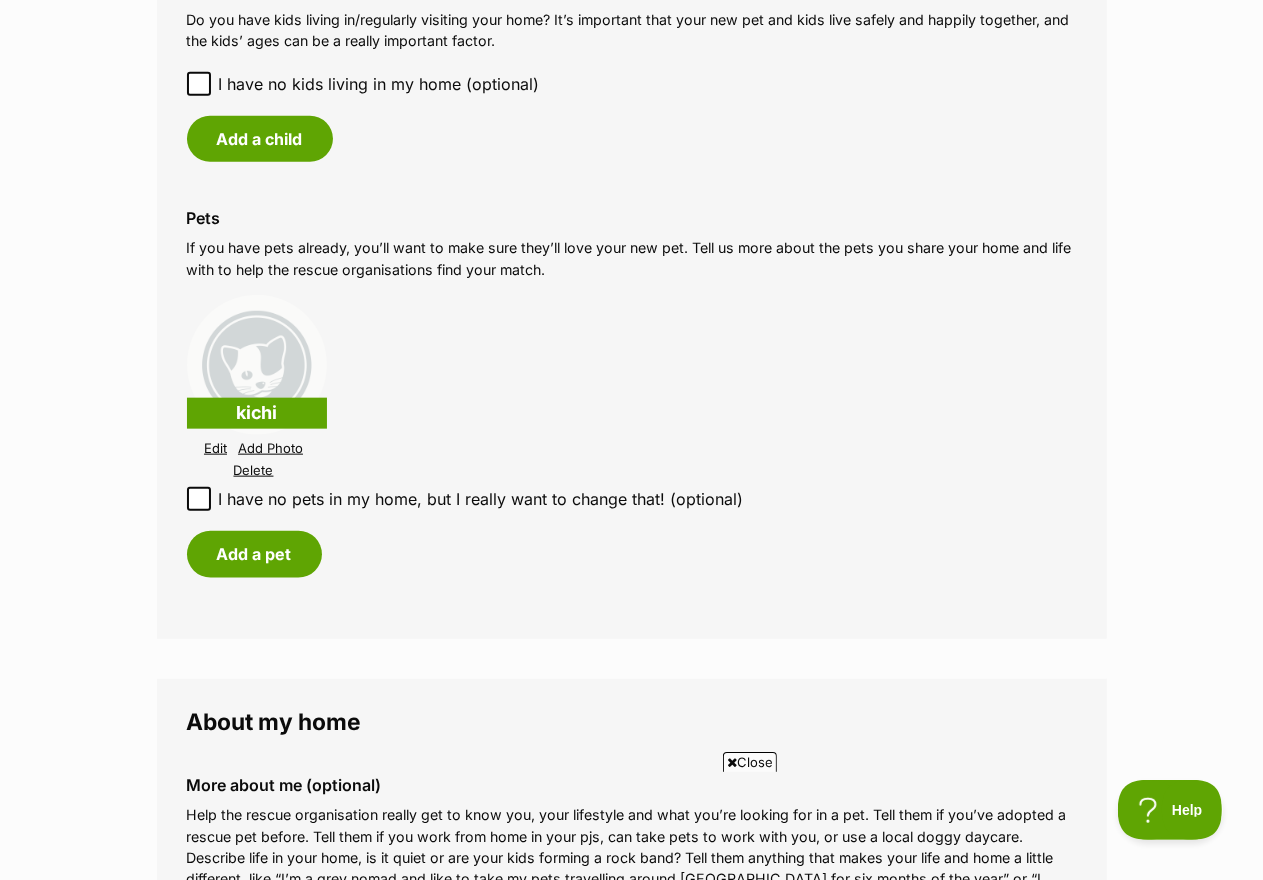 click on "Edit" at bounding box center [215, 448] 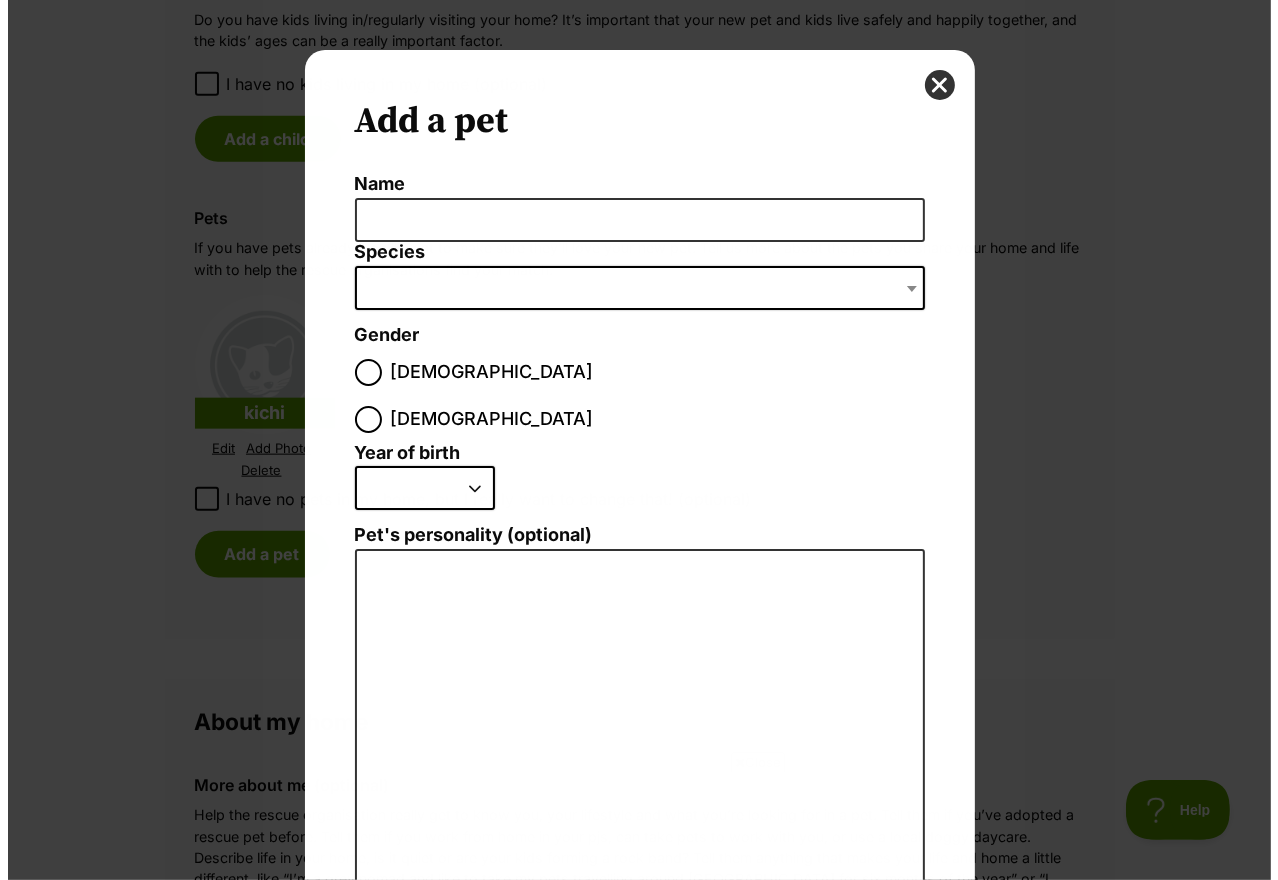 scroll, scrollTop: 0, scrollLeft: 0, axis: both 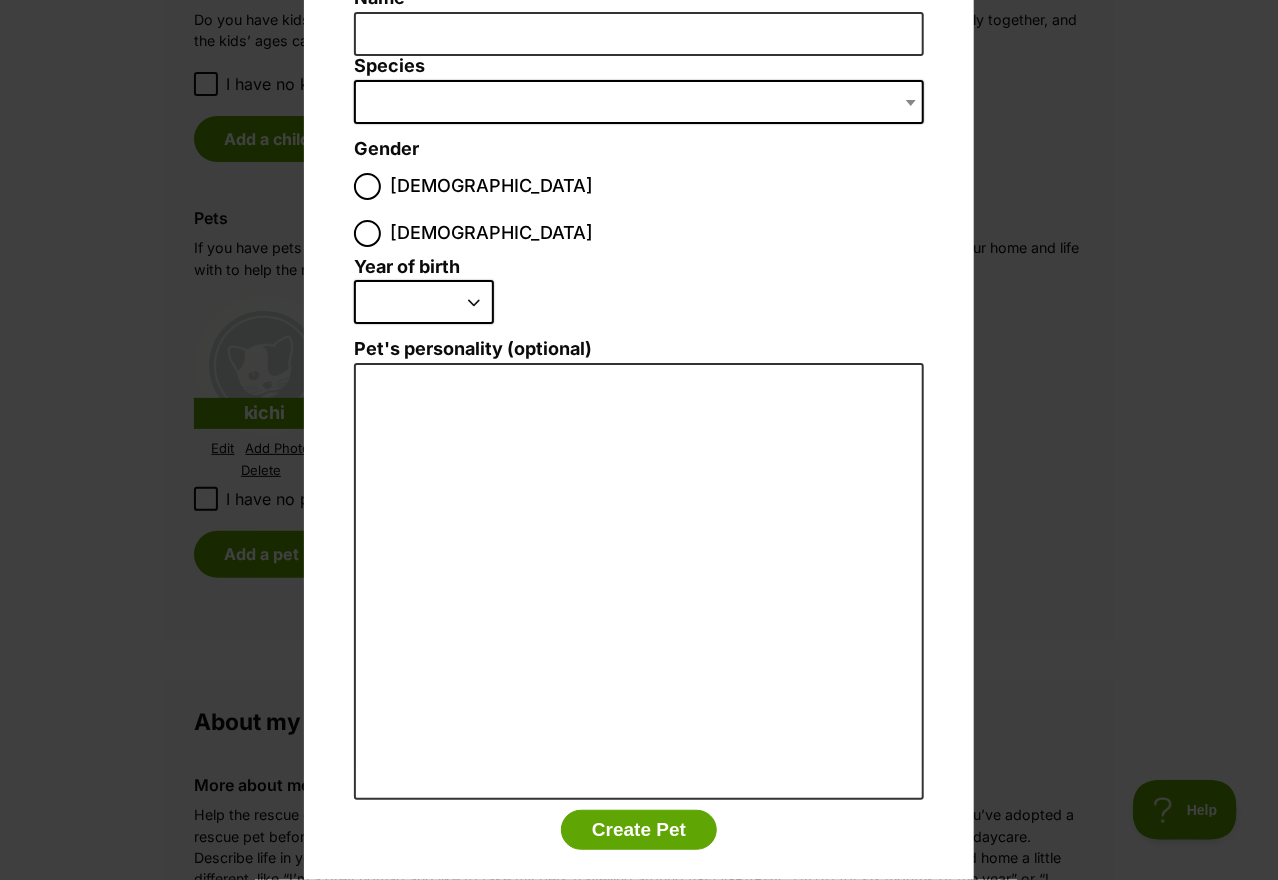 click on "2025
2024
2023
2022
2021
2020
2019
2018
2017
2016
2015
2014
2013
2012
2011
2010
2009
2008
2007
2006
2005
2004
2003
2002
2001
2000
1999
1998
1997
1996
1995" at bounding box center (424, 302) 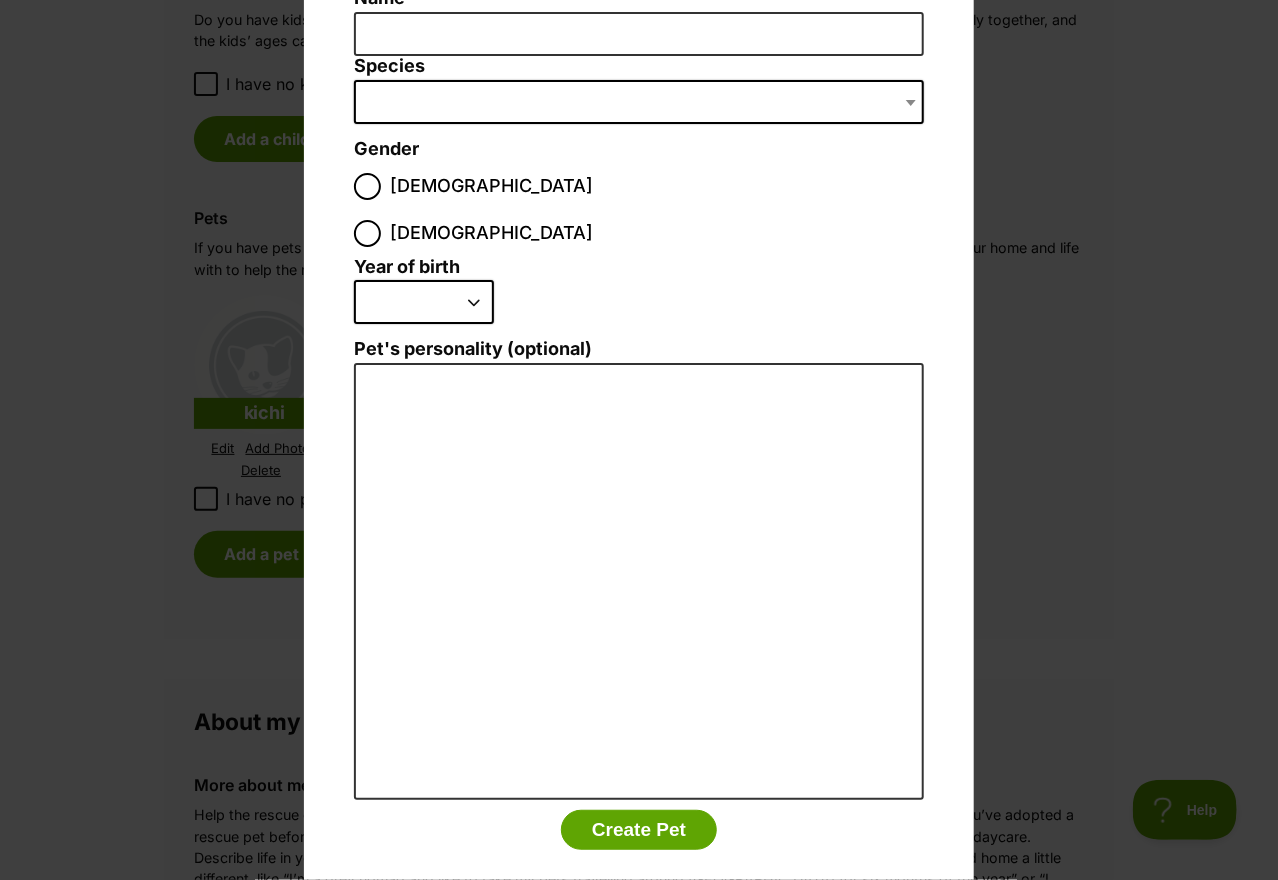 select on "2024" 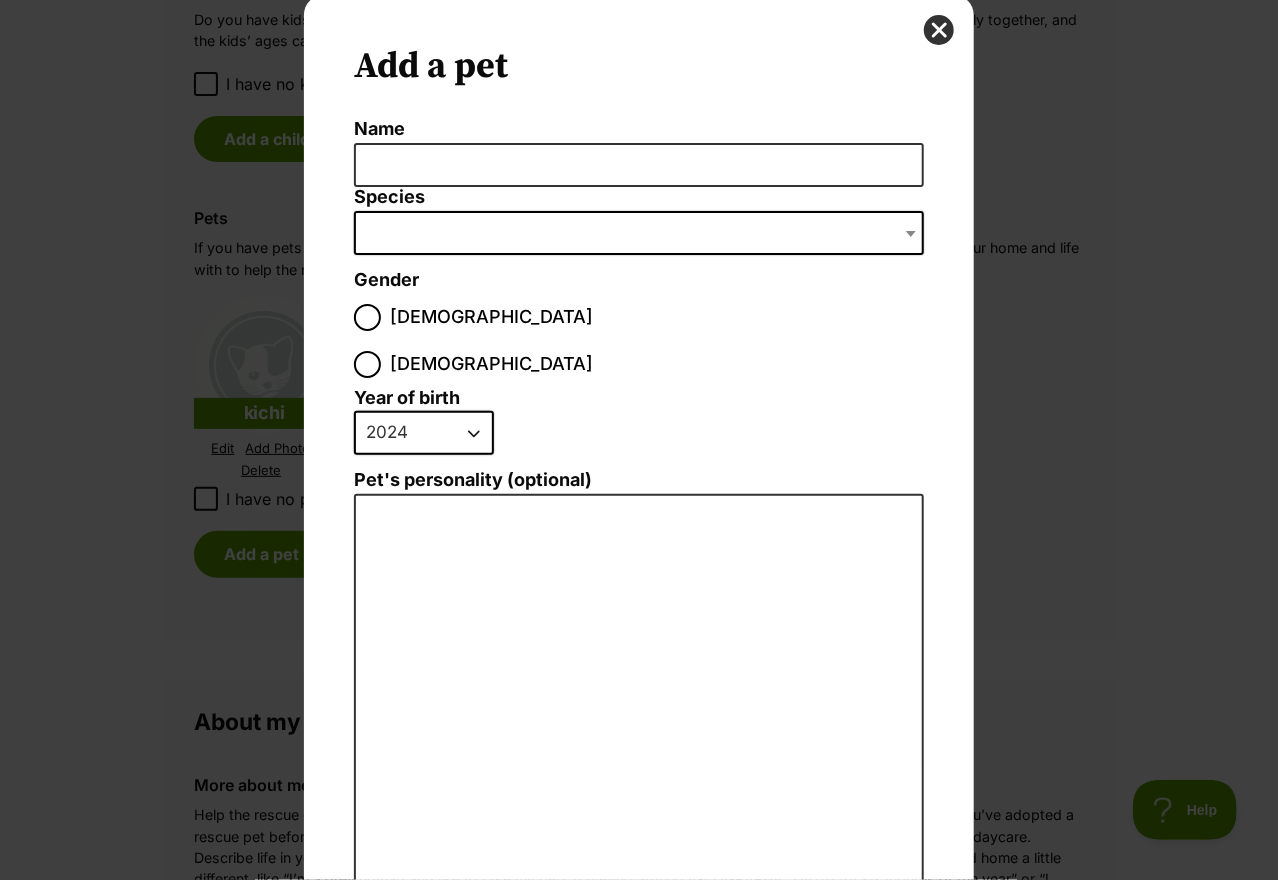 scroll, scrollTop: 0, scrollLeft: 0, axis: both 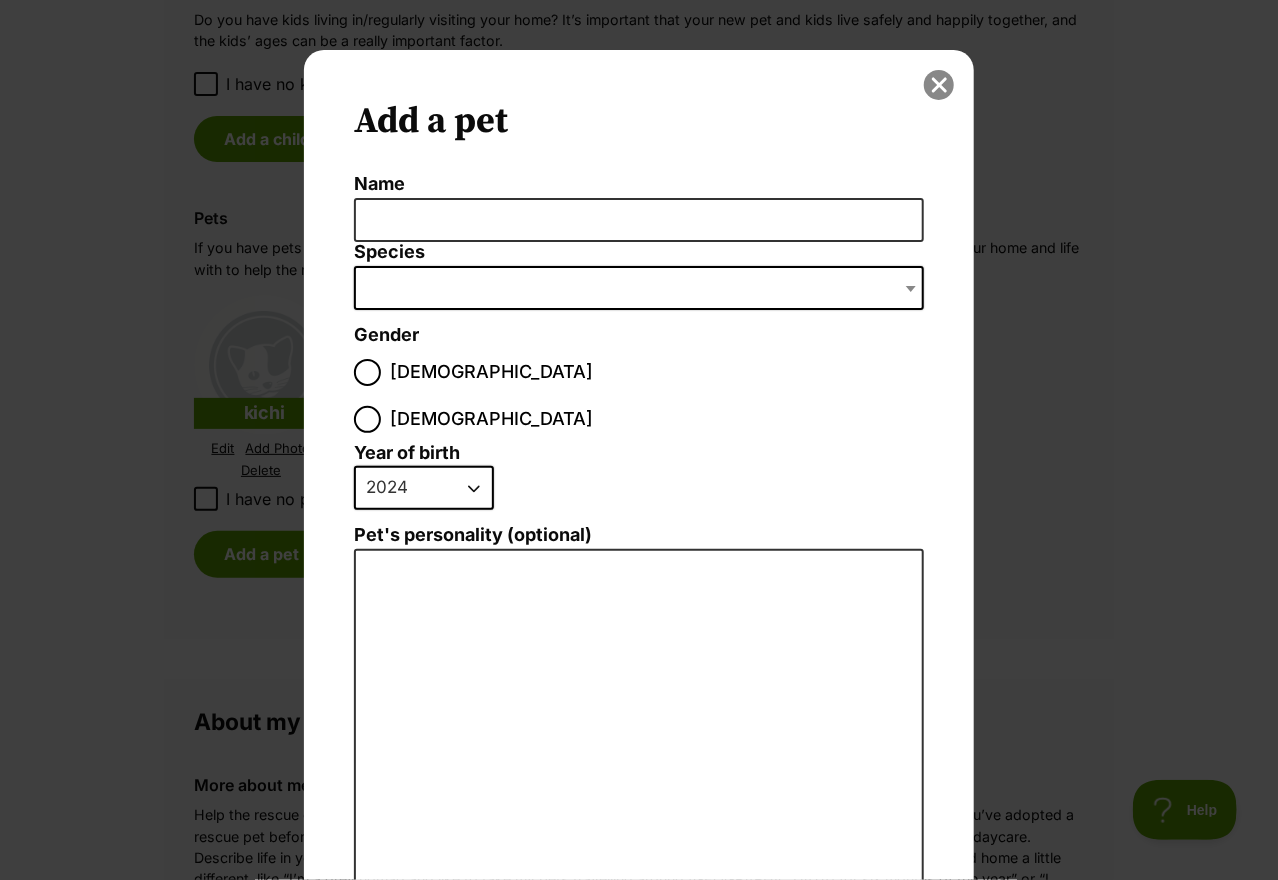 click at bounding box center (939, 85) 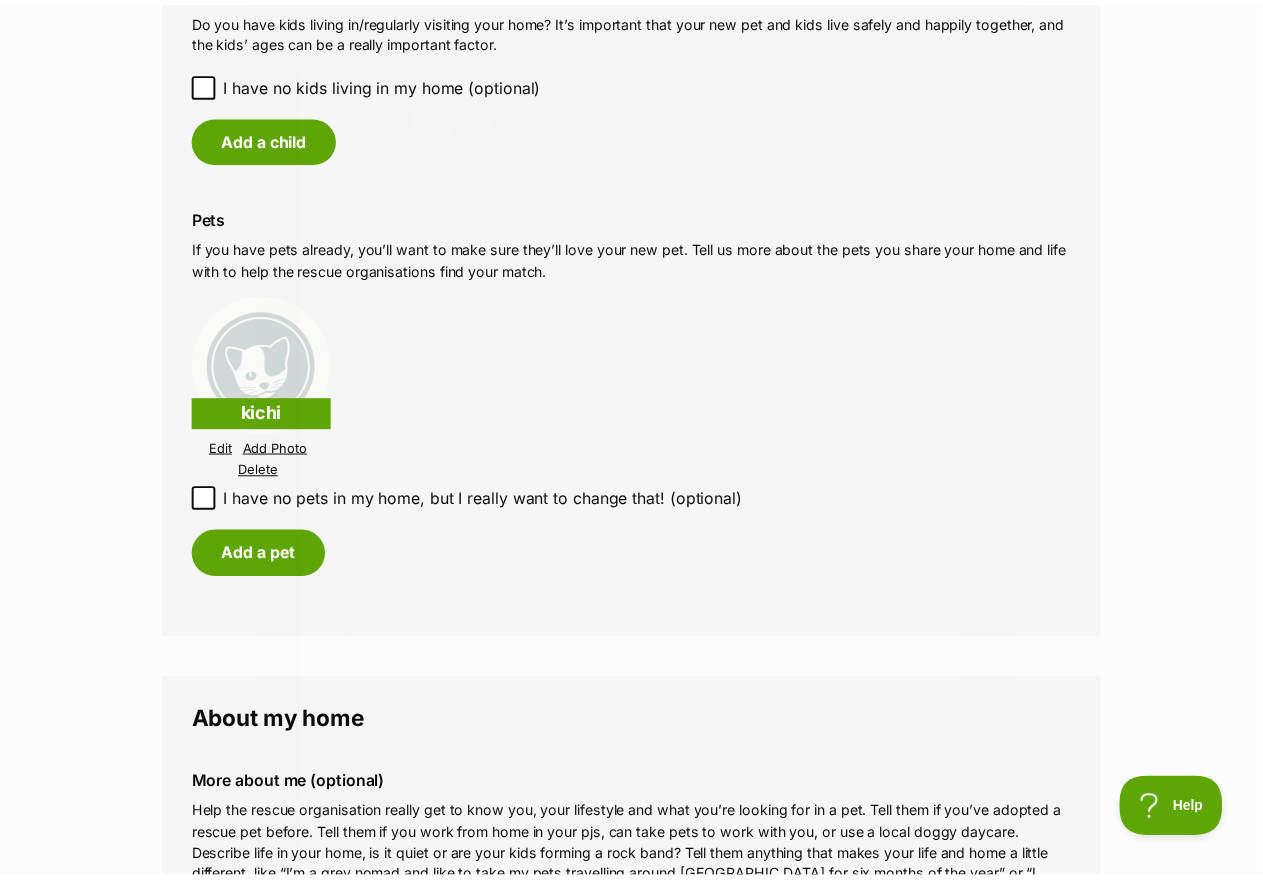 scroll, scrollTop: 1800, scrollLeft: 0, axis: vertical 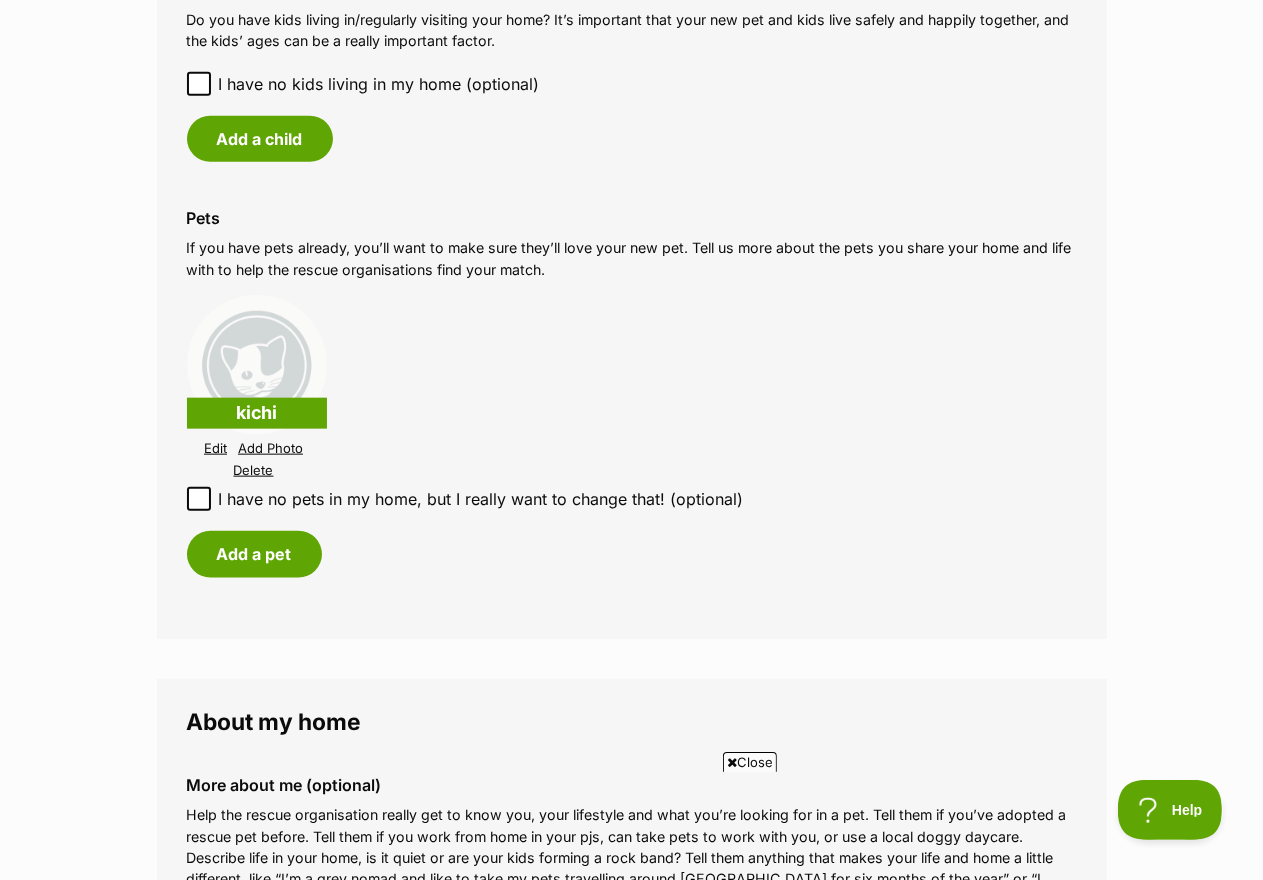 click at bounding box center [257, 365] 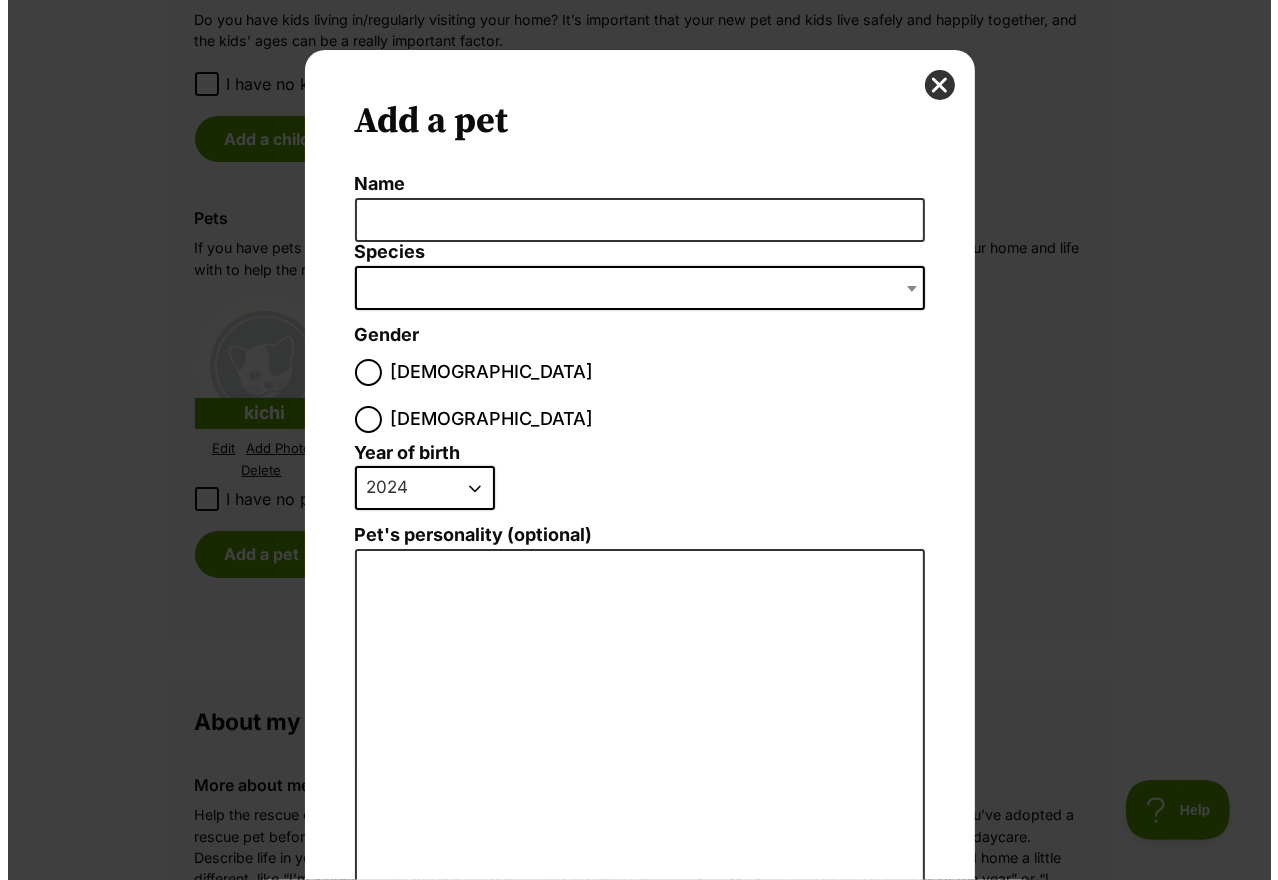 scroll, scrollTop: 0, scrollLeft: 0, axis: both 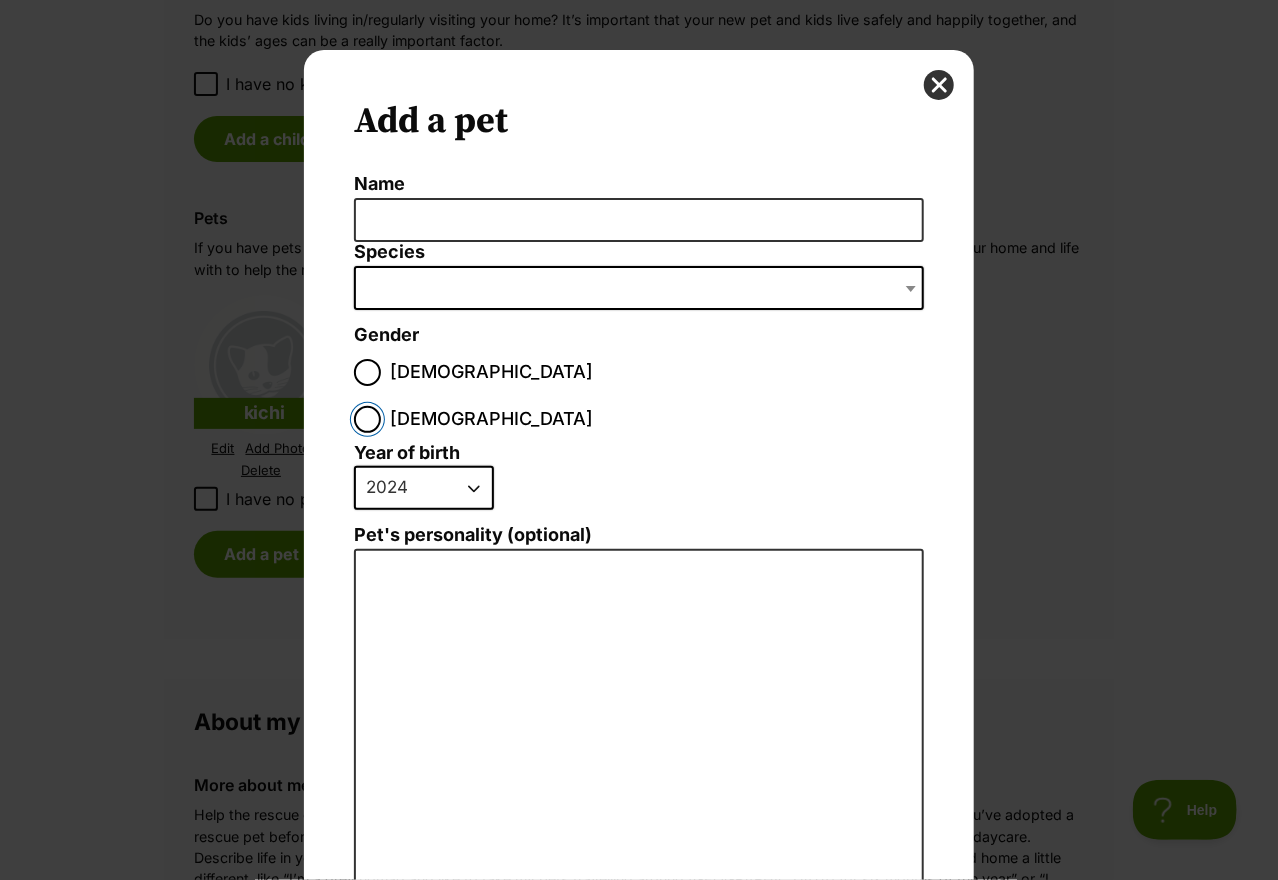 click on "[DEMOGRAPHIC_DATA]" at bounding box center [367, 419] 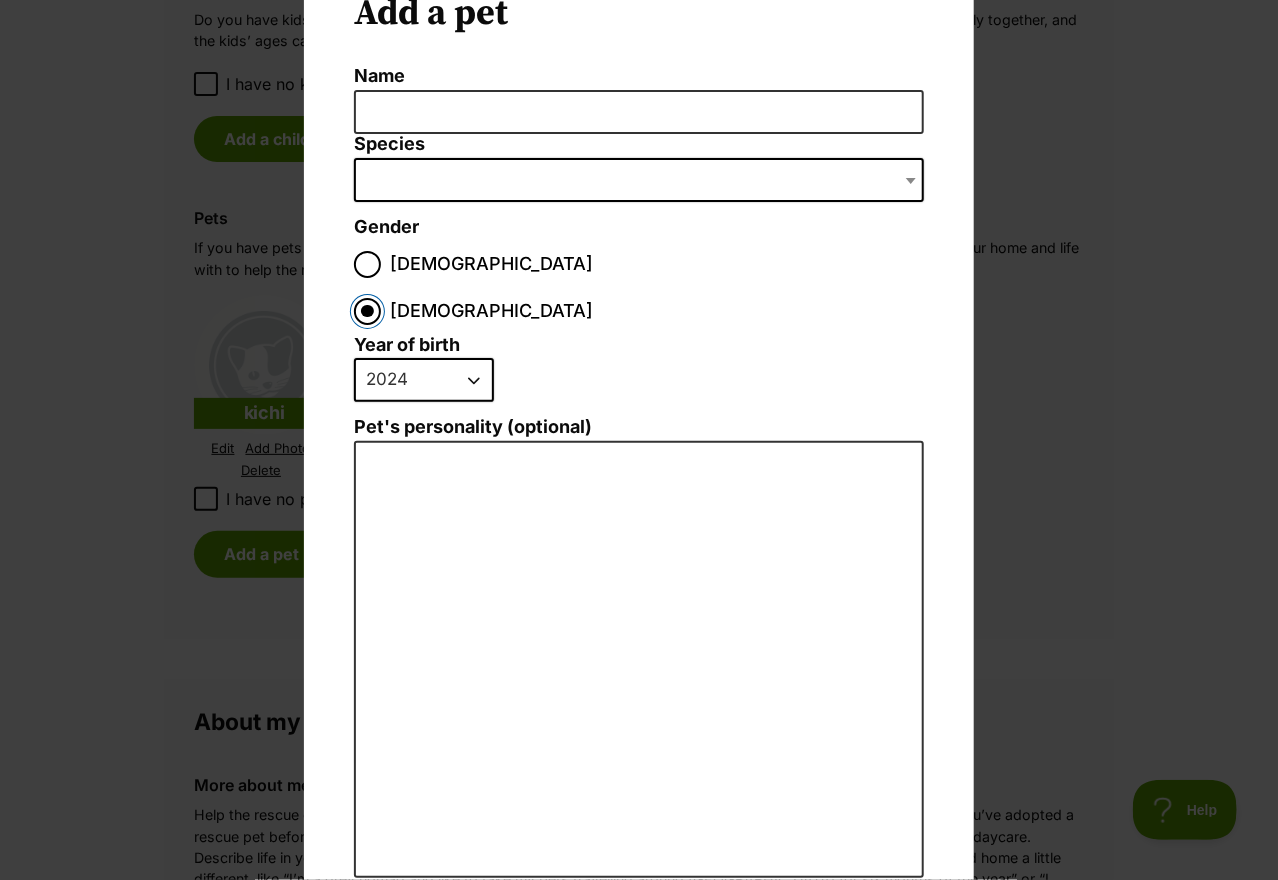 scroll, scrollTop: 0, scrollLeft: 0, axis: both 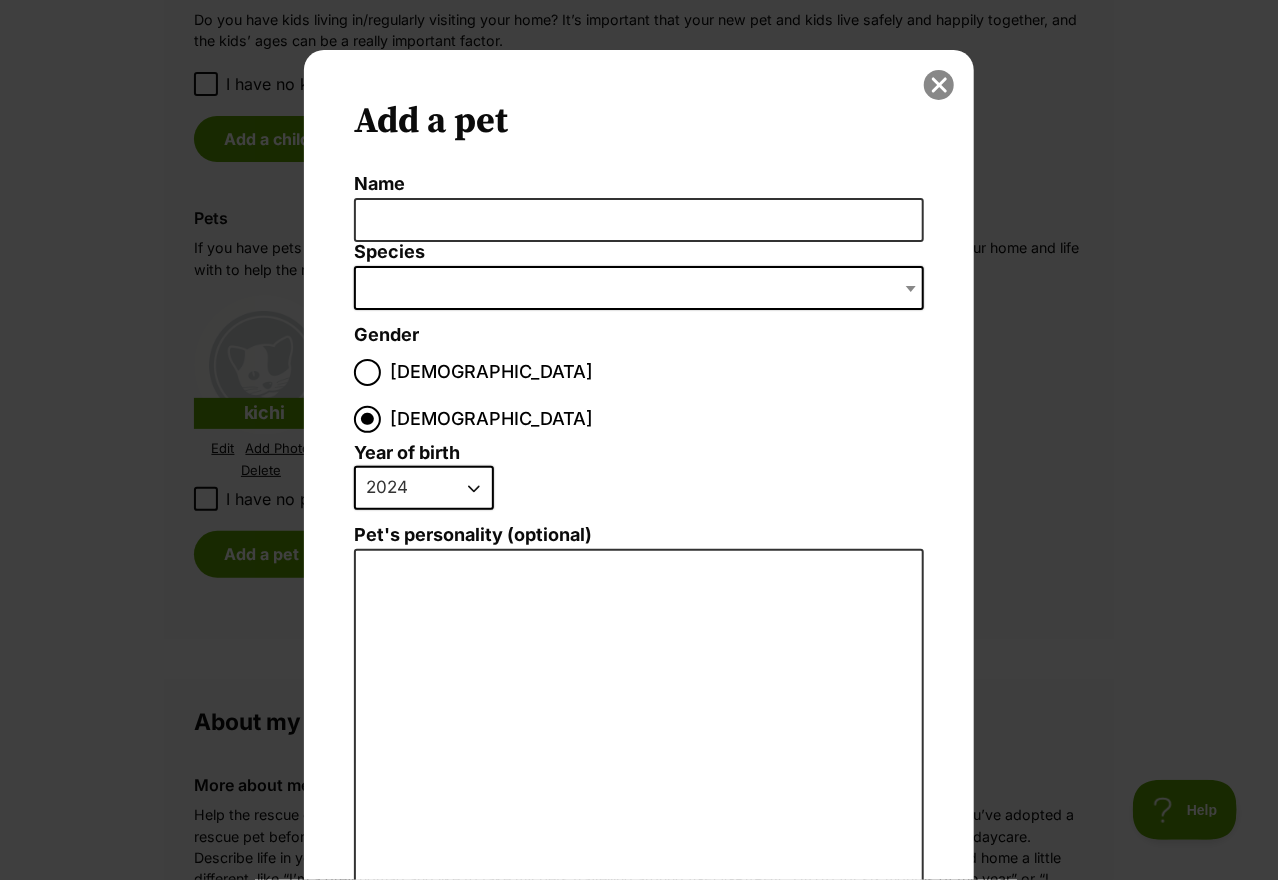 click at bounding box center (939, 85) 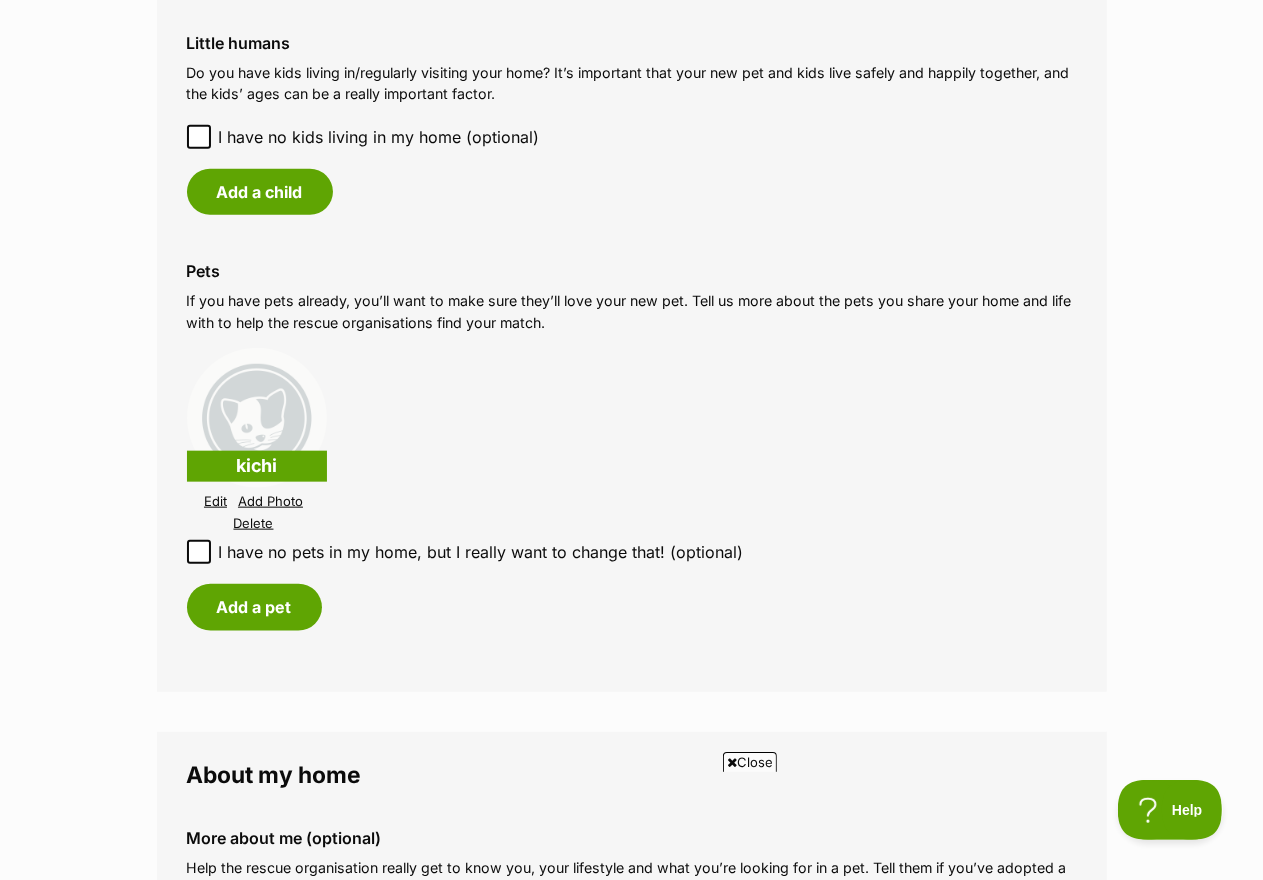 scroll, scrollTop: 1700, scrollLeft: 0, axis: vertical 